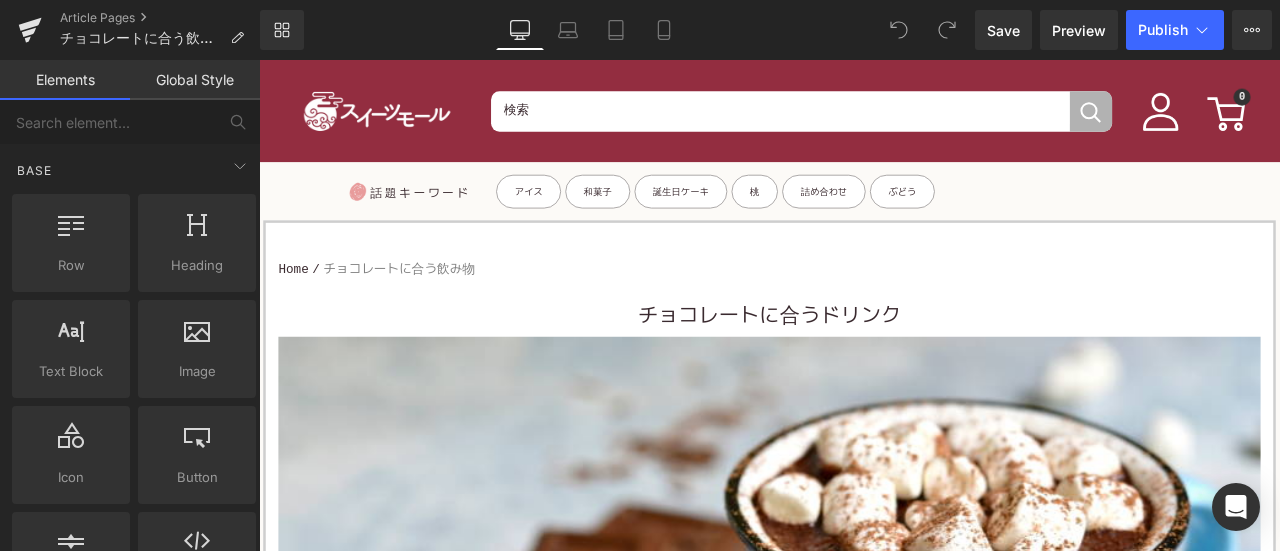 scroll, scrollTop: 0, scrollLeft: 0, axis: both 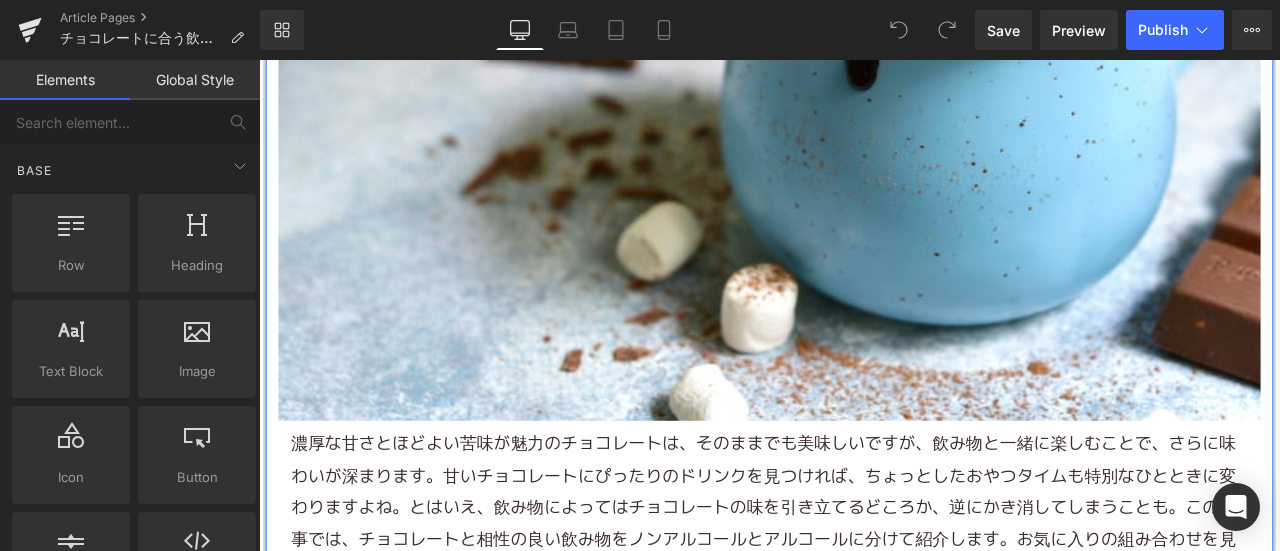 click on "濃厚な甘さとほどよい苦味が魅力のチョコレートは、そのままでも美味しいですが、飲み物と一緒に楽しむことで、さらに味わいが深まります。甘いチョコレートにぴったりのドリンクを見つければ、ちょっとしたおやつタイムも特別なひとときに変わりますよね。とはいえ、飲み物によってはチョコレートの味を引き立てるどころか、逆にかき消してしまうことも。この記事では、チョコレートと相性の良い飲み物をノンアルコールとアルコールに分けて紹介します。お気に入りの組み合わせを見つけて、より豊かなチョコレートの世界を楽しんでみてください。" at bounding box center (857, 591) 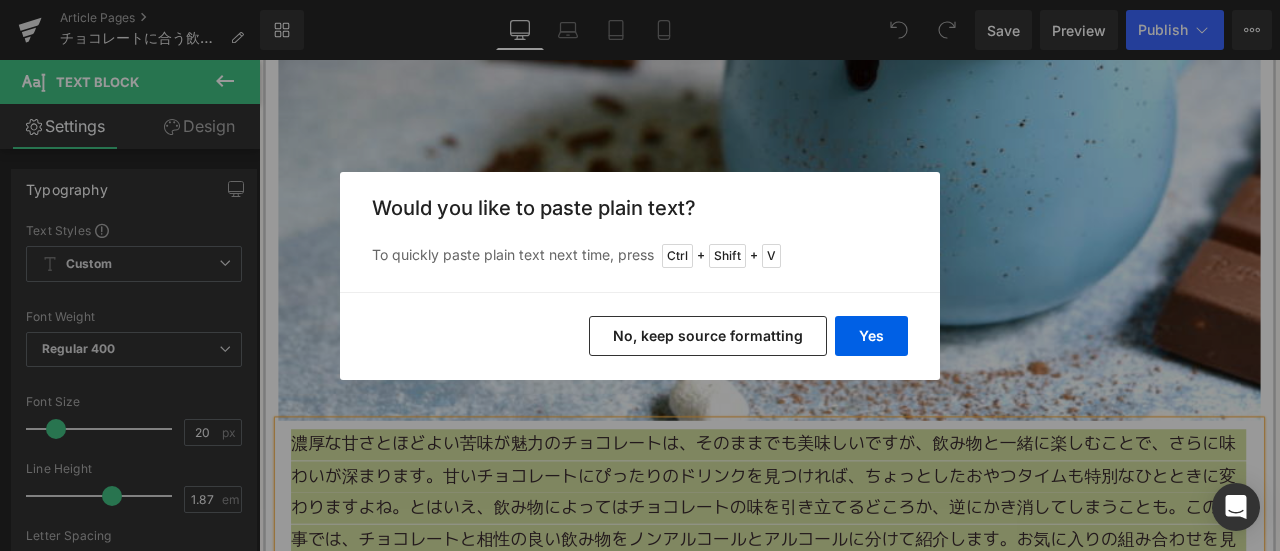 click on "No, keep source formatting" at bounding box center [708, 336] 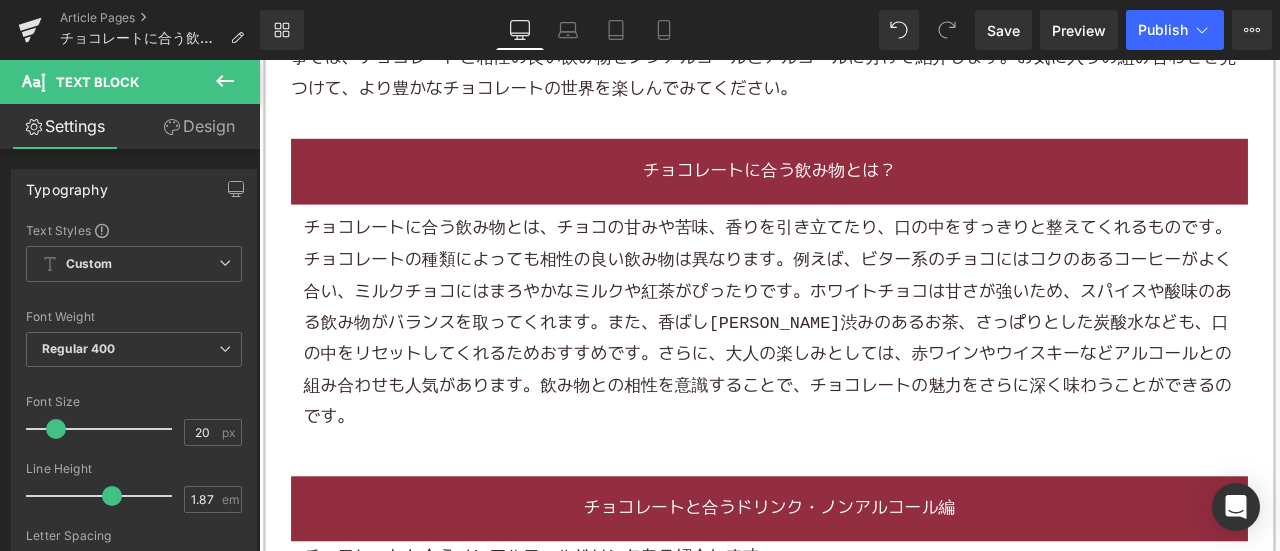 scroll, scrollTop: 1300, scrollLeft: 0, axis: vertical 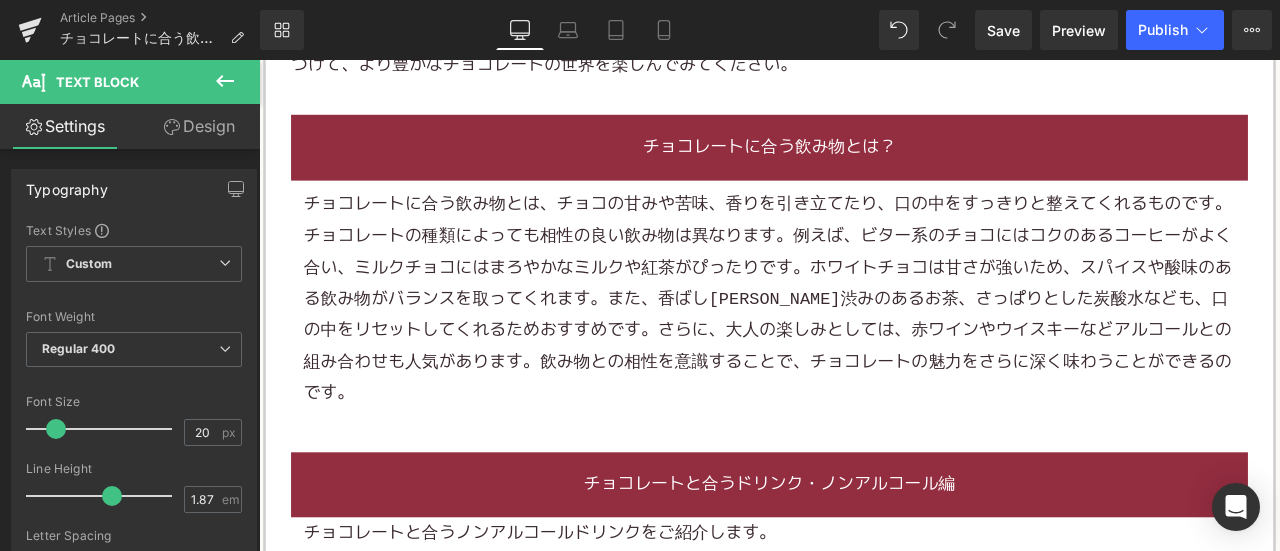 click on "チョコレートに合う飲み物とは、チョコの甘みや苦味、香りを引き立てたり、口の中をすっきりと整えてくれるものです。チョコレートの種類によっても相性の良い飲み物は異なります。例えば、ビター系のチョコにはコクのあるコーヒーがよく合い、ミルクチョコにはまろやかなミルクや紅茶がぴったりです。ホワイトチョコは甘さが強いため、スパイスや酸味のある飲み物がバランスを取ってくれます。また、香ばし[PERSON_NAME]渋みのあるお茶、さっぱりとした炭酸水なども、口の中をリセットしてくれるためおすすめです。さらに、大人の楽しみとしては、赤ワインやウイスキーなどアルコールとの組み合わせも人気があります。飲み物との相性を意識することで、チョコレートの魅力をさらに深く味わうことができるのです。" at bounding box center (864, 344) 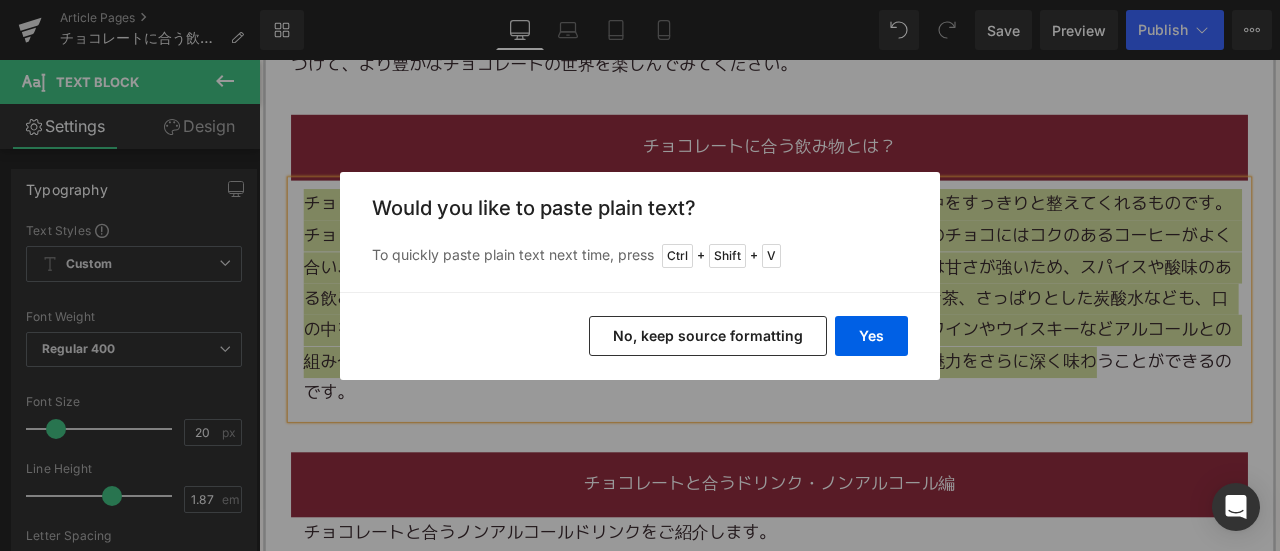 click on "No, keep source formatting" at bounding box center [708, 336] 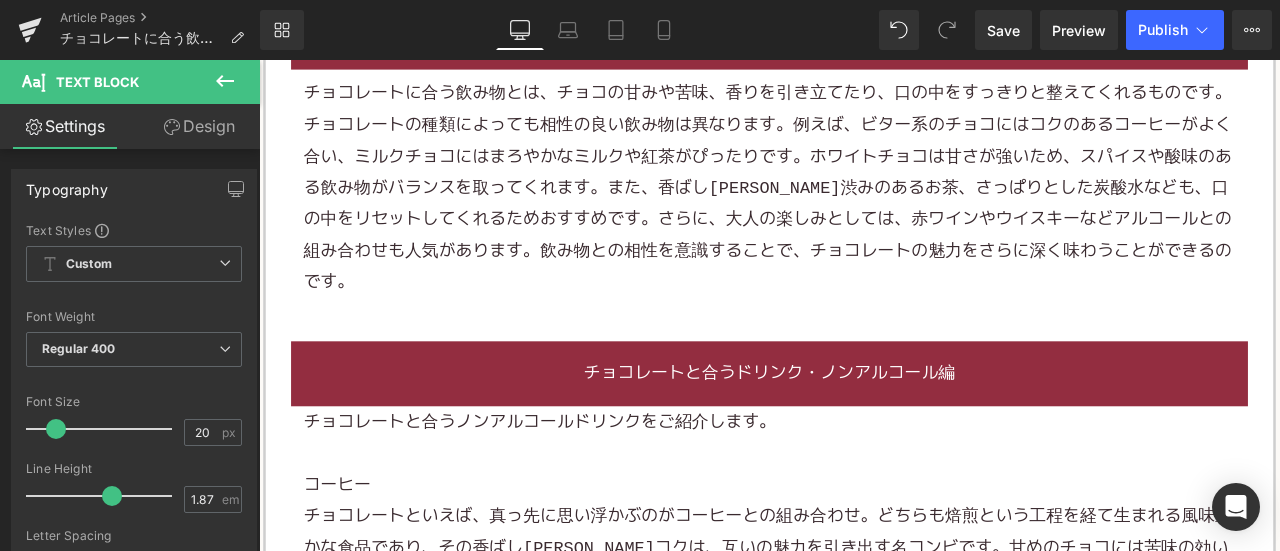 scroll, scrollTop: 1600, scrollLeft: 0, axis: vertical 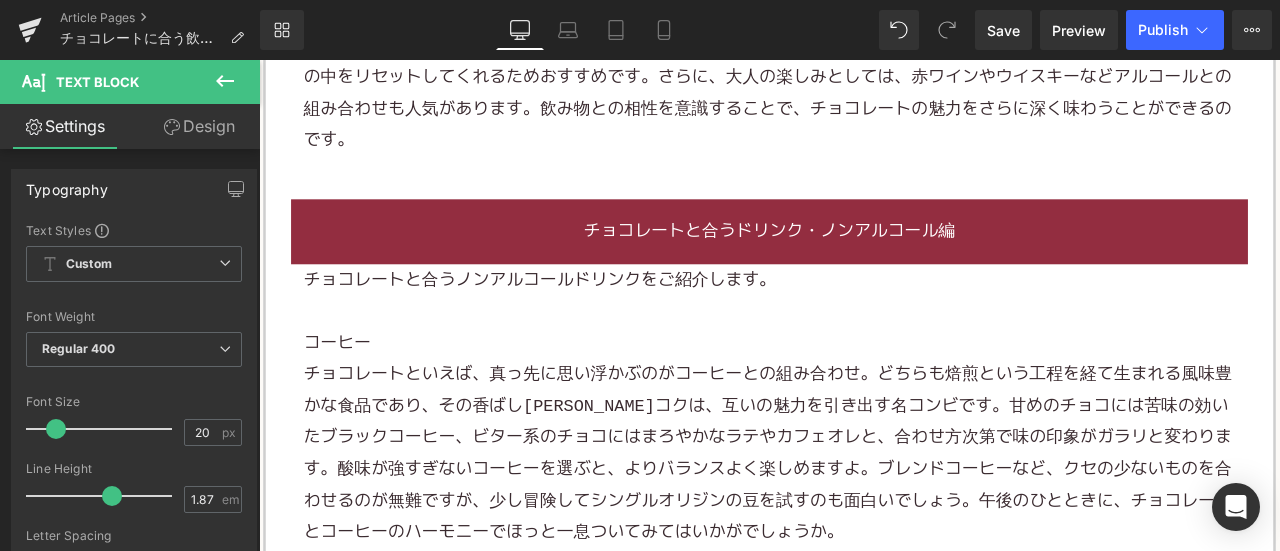click on "コーヒー" at bounding box center (864, 395) 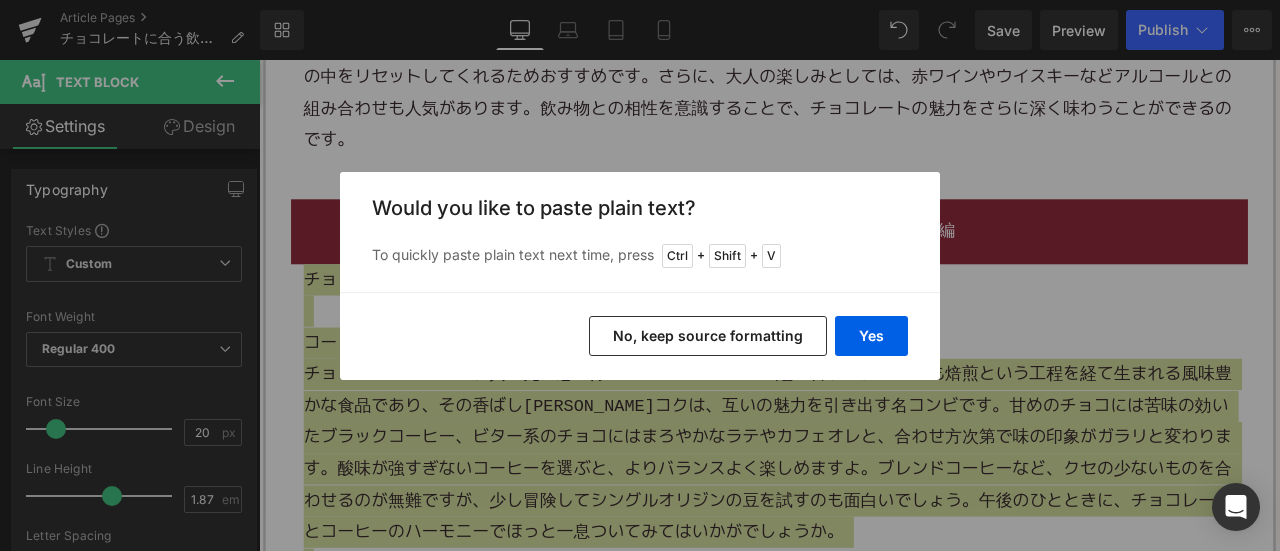 click on "No, keep source formatting" at bounding box center (708, 336) 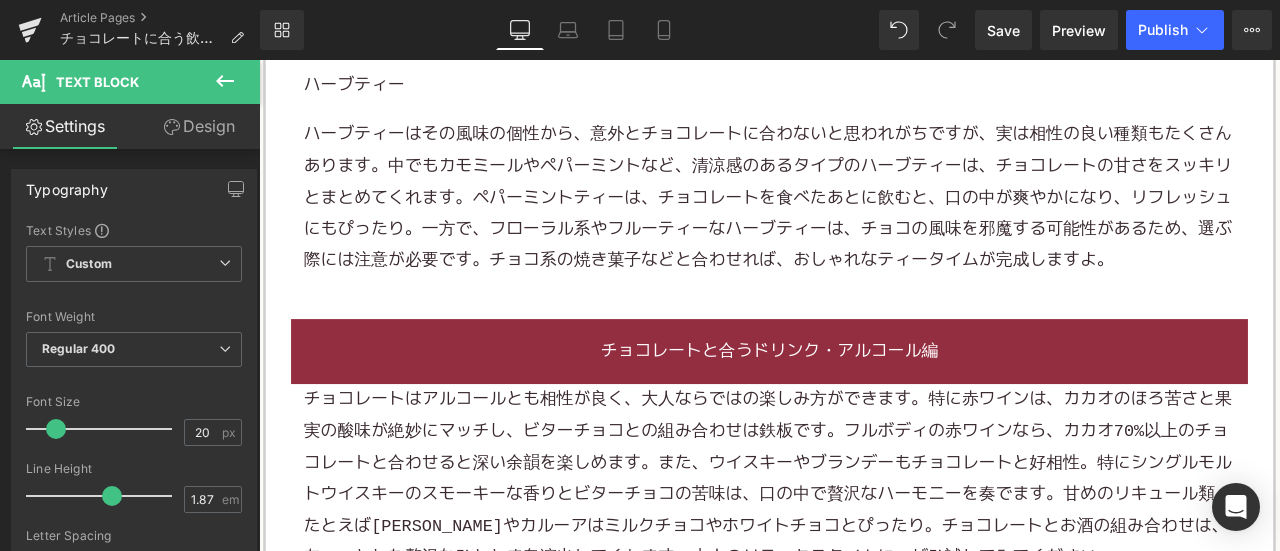 scroll, scrollTop: 3400, scrollLeft: 0, axis: vertical 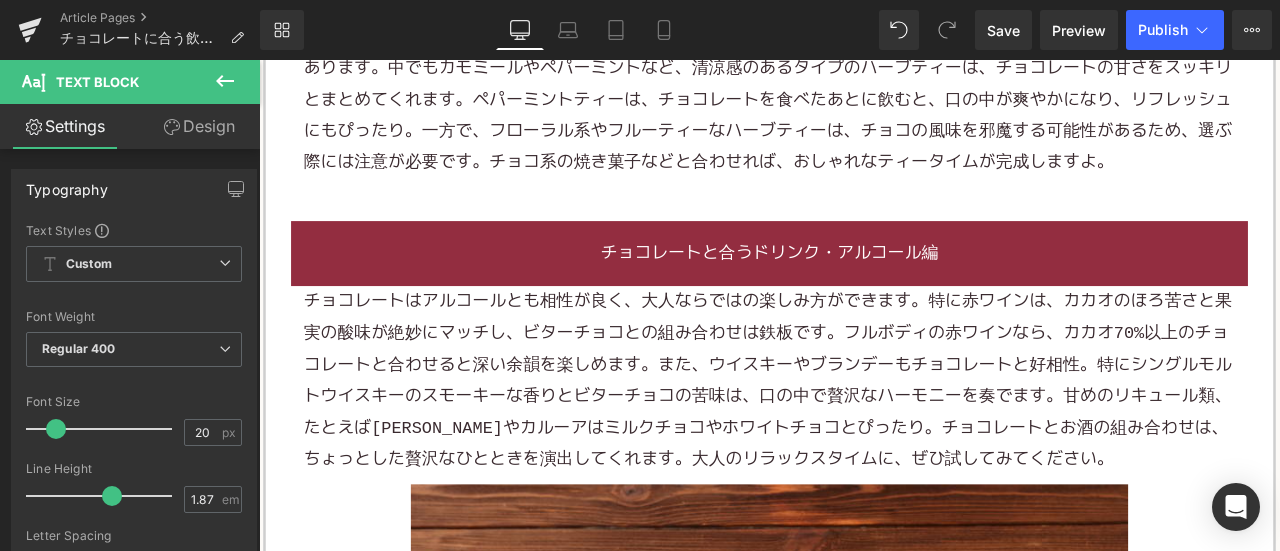 click on "チョコレートはアルコールとも相性が良く、大人ならではの楽しみ方ができます。特に赤ワインは、カカオのほろ苦さと果実の酸味が絶妙にマッチし、ビターチョコとの組み合わせは鉄板です。フルボディの赤ワインなら、カカオ70%以上のチョコレートと合わせると深い余韻を楽しめます。また、ウイスキーやブランデーもチョコレートと好相性。特にシングルモルトウイスキーのスモーキーな香りとビターチョコの苦味は、口の中で贅沢なハーモニーを奏でます。甘めのリキュール類、たとえば[PERSON_NAME]やカルーアはミルクチョコやホワイトチョコとぴったり。チョコレートとお酒の組み合わせは、ちょっとした贅沢なひとときを演出してくれます。大人のリラックスタイムに、ぜひ試してみてください。" at bounding box center (864, 440) 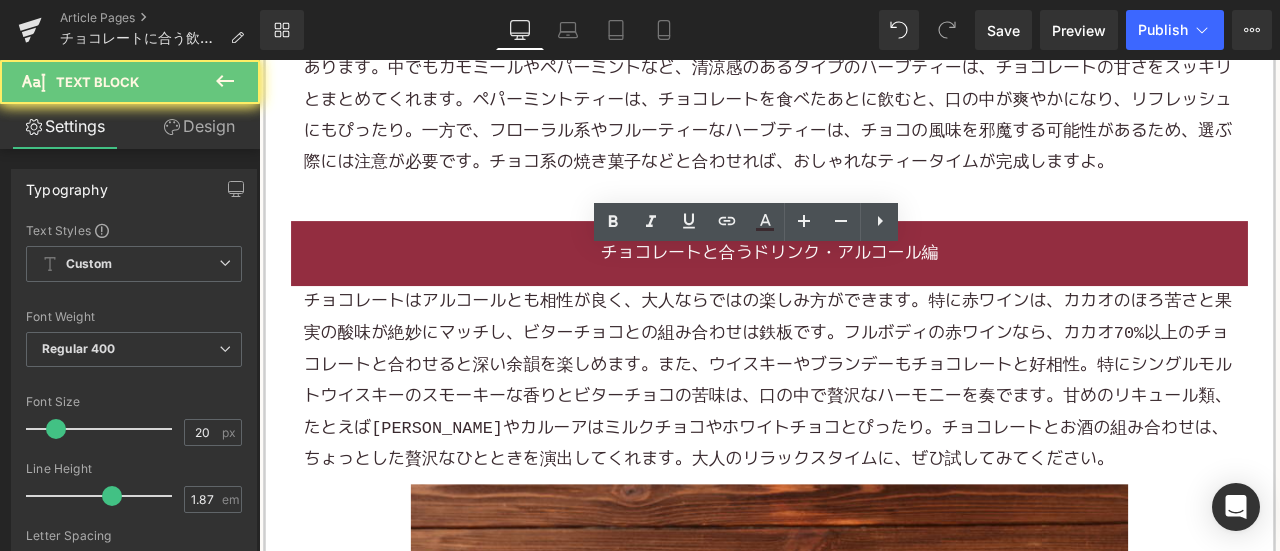 click on "チョコレートはアルコールとも相性が良く、大人ならではの楽しみ方ができます。特に赤ワインは、カカオのほろ苦さと果実の酸味が絶妙にマッチし、ビターチョコとの組み合わせは鉄板です。フルボディの赤ワインなら、カカオ70%以上のチョコレートと合わせると深い余韻を楽しめます。また、ウイスキーやブランデーもチョコレートと好相性。特にシングルモルトウイスキーのスモーキーな香りとビターチョコの苦味は、口の中で贅沢なハーモニーを奏でます。甘めのリキュール類、たとえば[PERSON_NAME]やカルーアはミルクチョコやホワイトチョコとぴったり。チョコレートとお酒の組み合わせは、ちょっとした贅沢なひとときを演出してくれます。大人のリラックスタイムに、ぜひ試してみてください。" at bounding box center [864, 440] 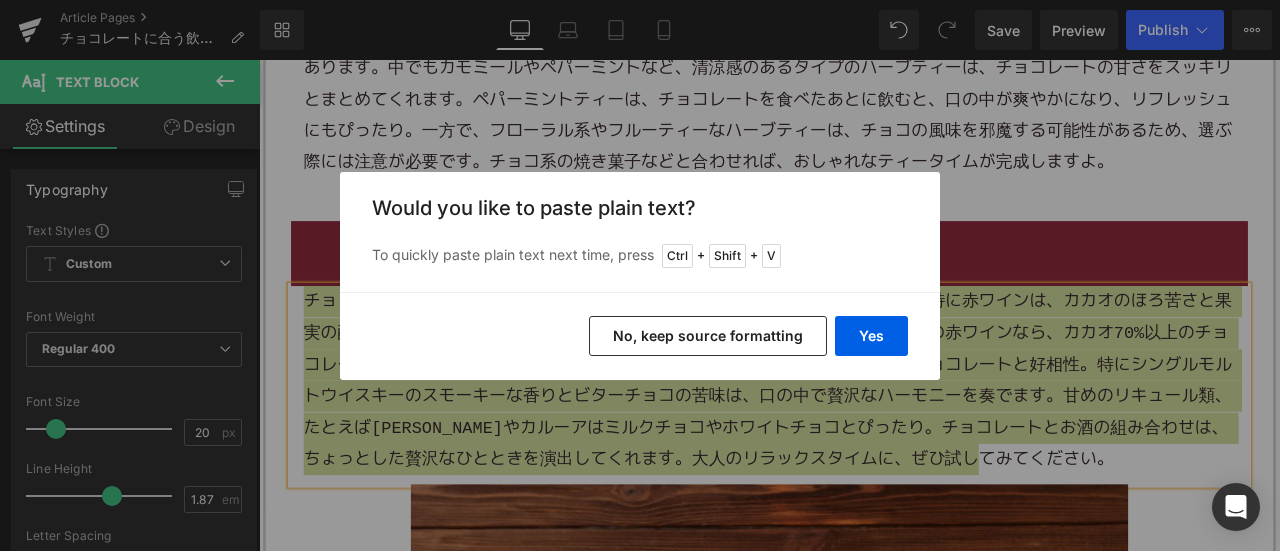 click on "No, keep source formatting" at bounding box center [708, 336] 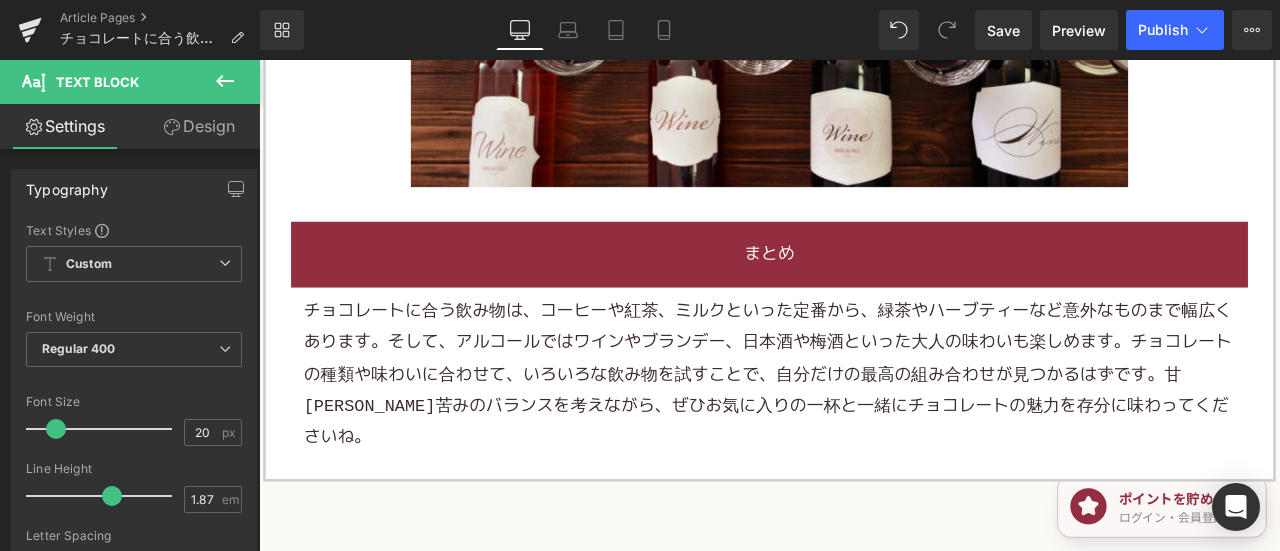 scroll, scrollTop: 4400, scrollLeft: 0, axis: vertical 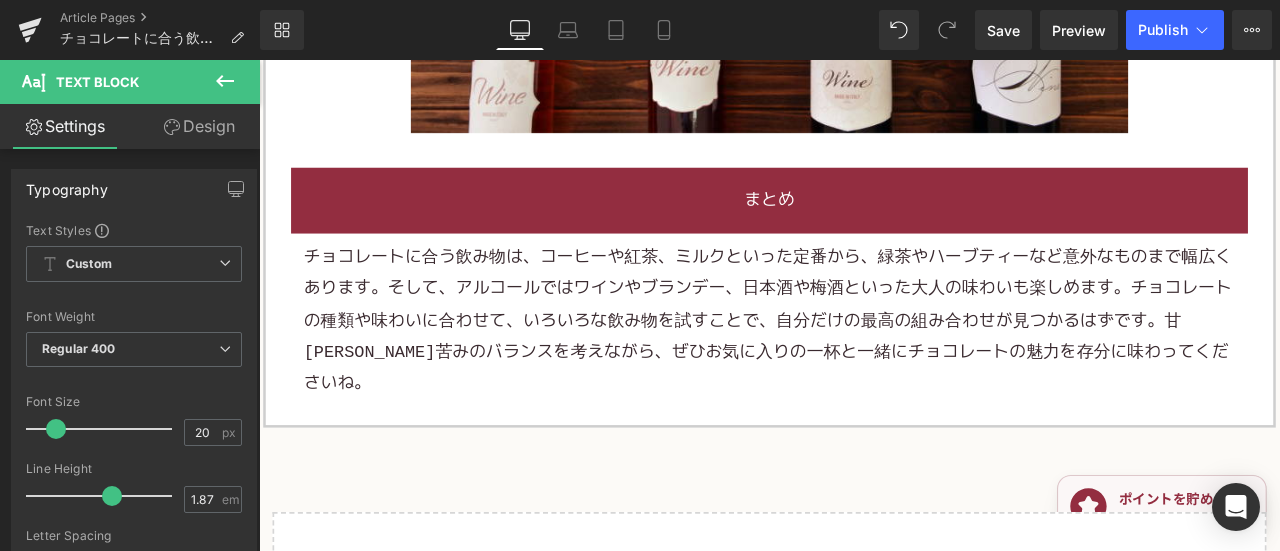 click on "チョコレートに合う飲み物は、コーヒーや紅茶、ミルクといった定番から、緑茶やハーブティーなど意外なものまで幅広くあります。そして、アルコールではワインやブランデー、日本酒や梅酒といった大人の味わいも楽しめます。チョコレートの種類や味わいに合わせて、いろいろな飲み物を試すことで、自分だけの最高の組み合わせが見つかるはずです。甘[PERSON_NAME]苦みのバランスを考えながら、ぜひお気に入りの一杯と一緒にチョコレートの魅力を存分に味わってくださいね。" at bounding box center [864, 369] 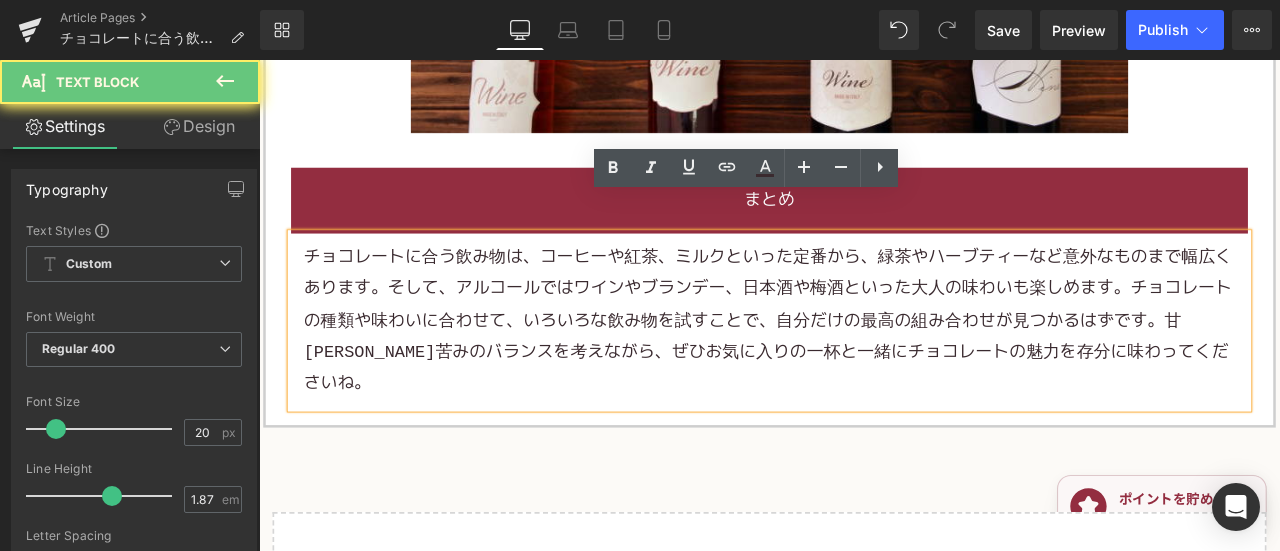 click on "チョコレートに合う飲み物は、コーヒーや紅茶、ミルクといった定番から、緑茶やハーブティーなど意外なものまで幅広くあります。そして、アルコールではワインやブランデー、日本酒や梅酒といった大人の味わいも楽しめます。チョコレートの種類や味わいに合わせて、いろいろな飲み物を試すことで、自分だけの最高の組み合わせが見つかるはずです。甘[PERSON_NAME]苦みのバランスを考えながら、ぜひお気に入りの一杯と一緒にチョコレートの魅力を存分に味わってくださいね。" at bounding box center (864, 369) 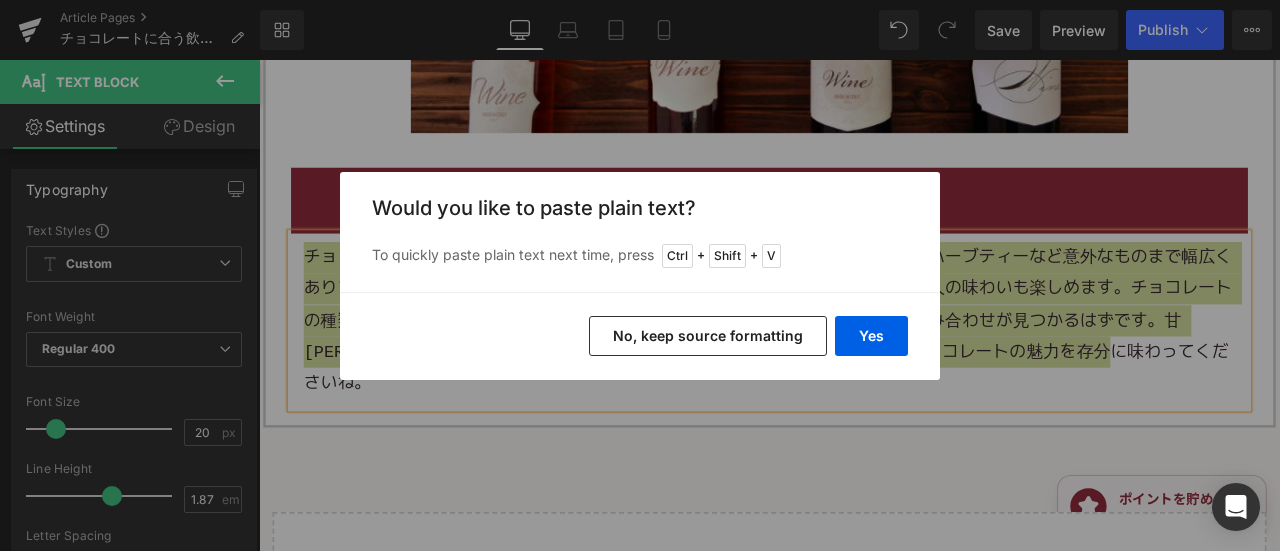 click on "No, keep source formatting" at bounding box center (708, 336) 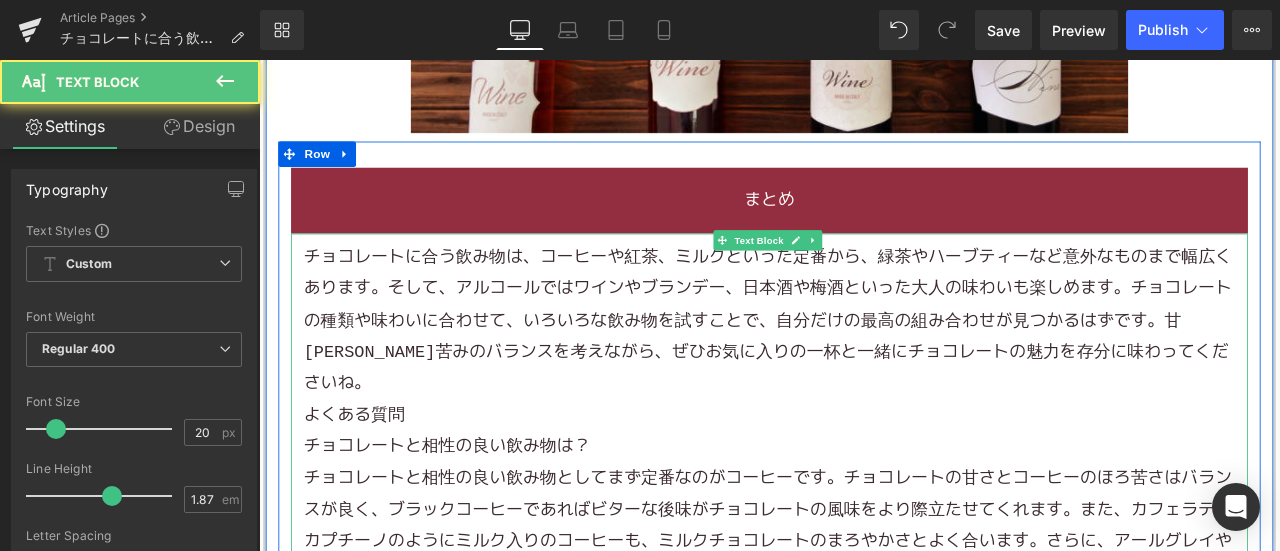 click on "チョコレートに合う飲み物は、コーヒーや紅茶、ミルクといった定番から、緑茶やハーブティーなど意外なものまで幅広くあります。そして、アルコールではワインやブランデー、日本酒や梅酒といった大人の味わいも楽しめます。チョコレートの種類や味わいに合わせて、いろいろな飲み物を試すことで、自分だけの最高の組み合わせが見つかるはずです。甘[PERSON_NAME]苦みのバランスを考えながら、ぜひお気に入りの一杯と一緒にチョコレートの魅力を存分に味わってくださいね。" at bounding box center [864, 369] 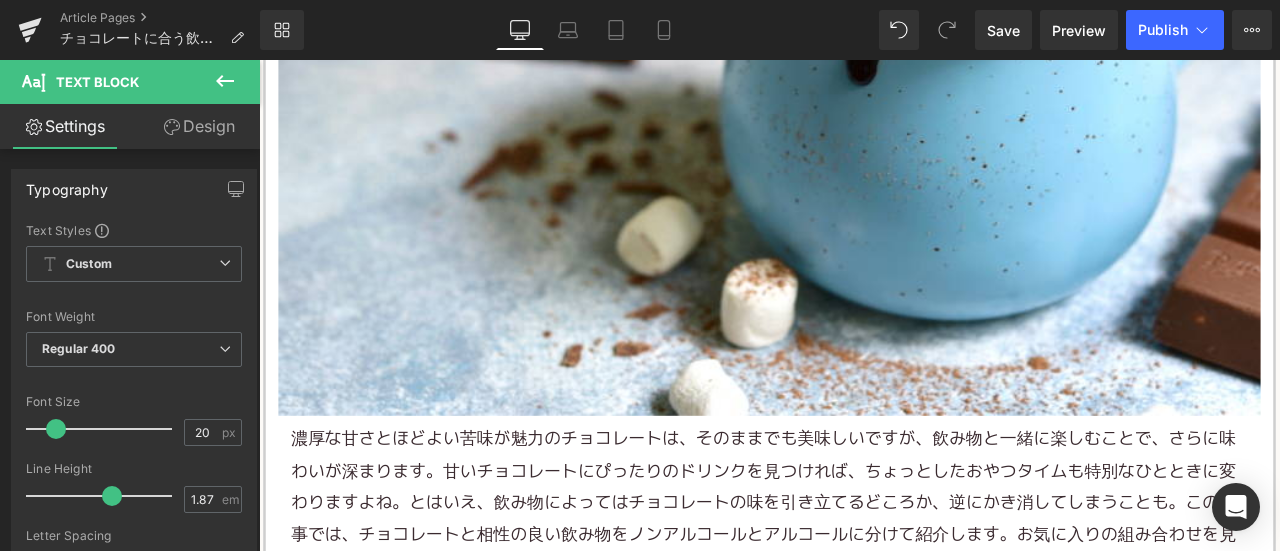 scroll, scrollTop: 1100, scrollLeft: 0, axis: vertical 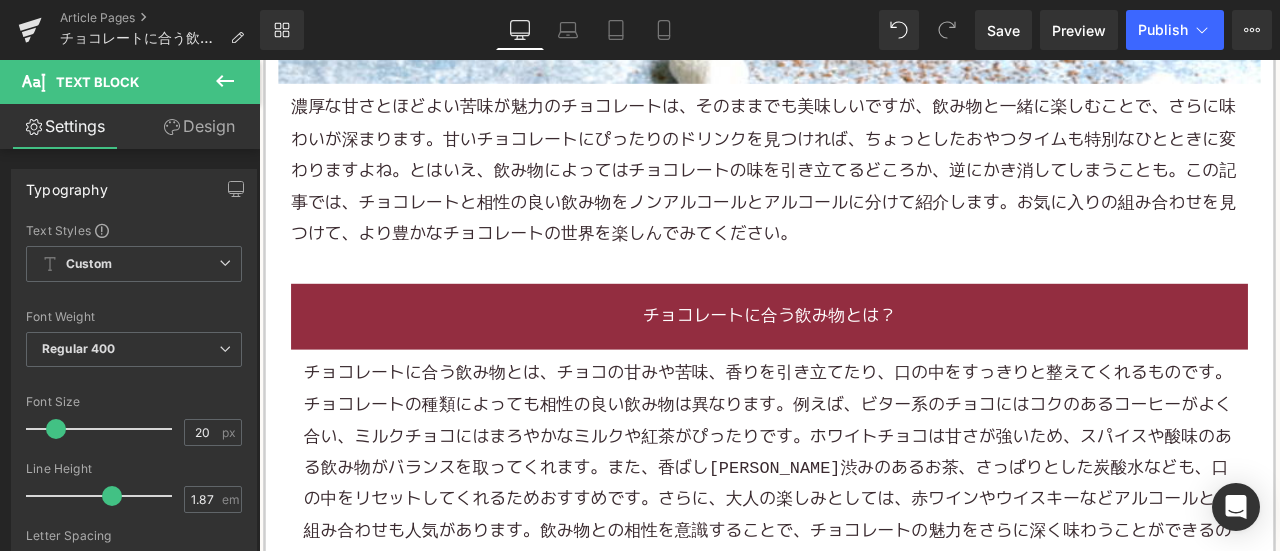 click on "濃厚な甘さとほどよい苦味が魅力の チョコレート は、そのままでも美味しいですが、飲み物と一緒に楽しむことで、さらに味わいが深まります。甘いチョコレートにぴったりのドリンクを見つければ、ちょっとしたおやつタイムも特別なひとときに変わりますよね。とはいえ、飲み物によってはチョコレートの味を引き立てるどころか、逆にかき消してしまうことも。この記事では、チョコレートと相性の良い飲み物をノンアルコールとアルコールに分けて紹介します。お気に入りの組み合わせを見つけて、より豊かなチョコレートの世界を楽しんでみてください。" at bounding box center [864, 191] 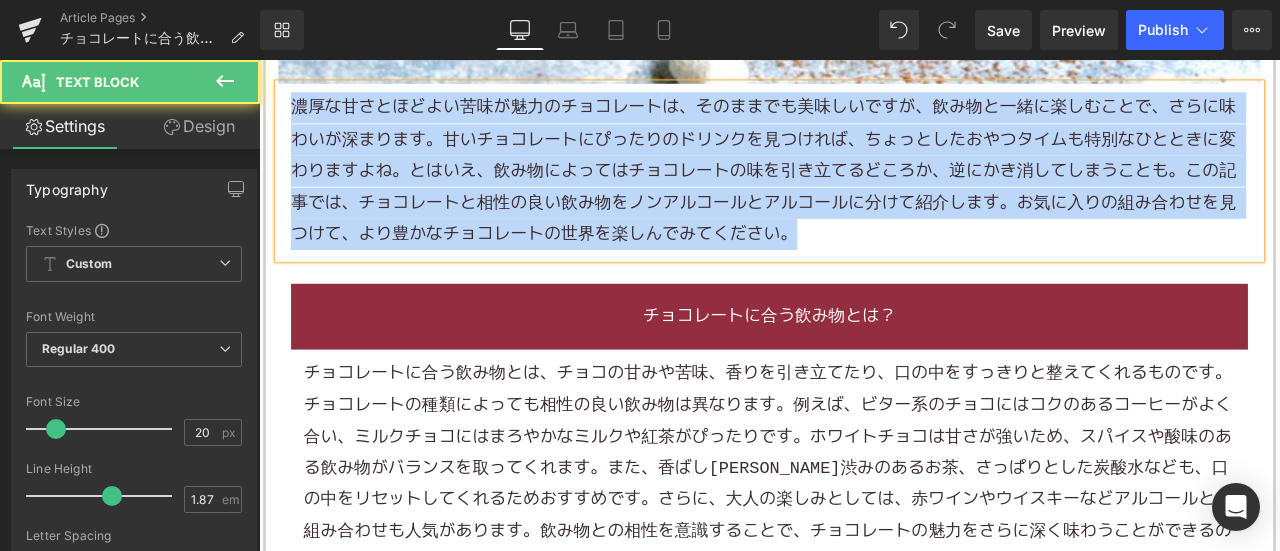 copy on "濃厚な甘さとほどよい苦味が魅力の チョコレート は、そのままでも美味しいですが、飲み物と一緒に楽しむことで、さらに味わいが深まります。甘いチョコレートにぴったりのドリンクを見つければ、ちょっとしたおやつタイムも特別なひとときに変わりますよね。とはいえ、飲み物によってはチョコレートの味を引き立てるどころか、逆にかき消してしまうことも。この記事では、チョコレートと相性の良い飲み物をノンアルコールとアルコールに分けて紹介します。お気に入りの組み合わせを見つけて、より豊かなチョコレートの世界を楽しんでみてください。" 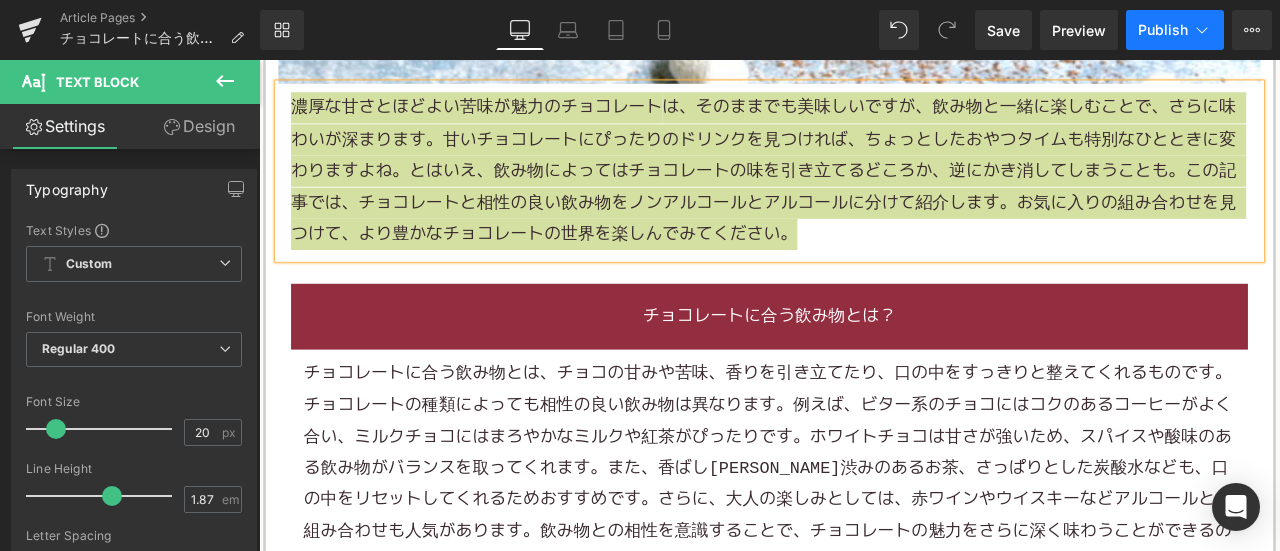 click on "Publish" at bounding box center [1163, 30] 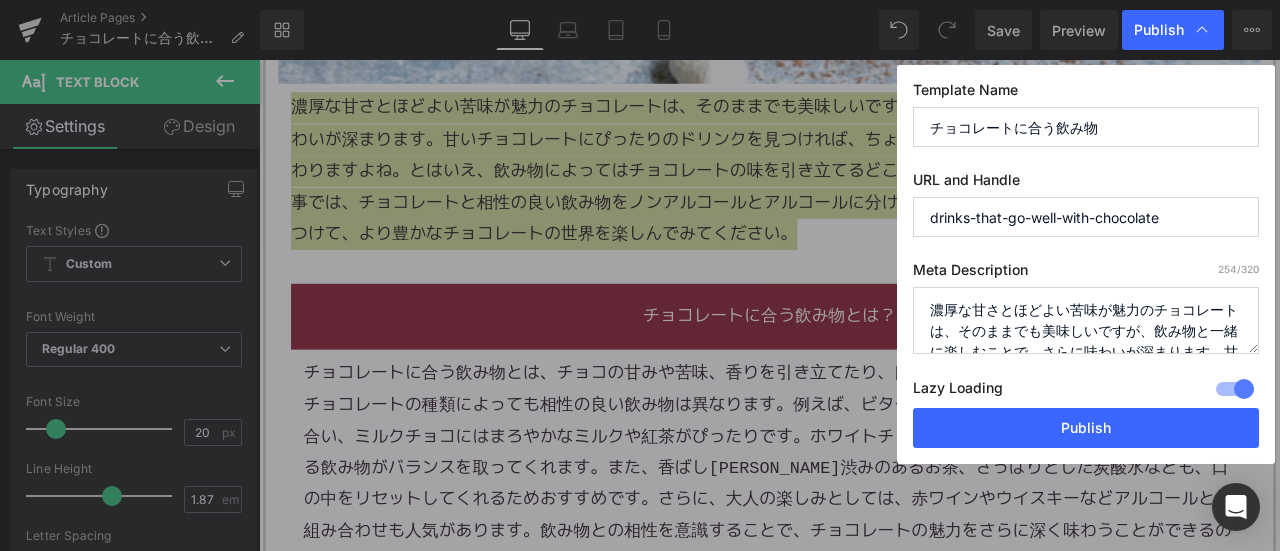 click on "濃厚な甘さとほどよい苦味が魅力のチョコレートは、そのままでも美味しいですが、飲み物と一緒に楽しむことで、さらに味わいが深まります。甘いチョコレートにぴったりのドリンクを見つければ、ちょっとしたおやつタイムも特別なひとときに変わりますよね。とはいえ、飲み物によってはチョコレートの味を引き立てるどころか、逆にかき消してしまうことも。この記事では、チョコレートと相性の良い飲み物をノンアルコールとアルコールに分けて紹介します。お気に入りの組み合わせを見つけて、より豊かなチョコレートの世界を楽しんでみてください。" at bounding box center (1086, 320) 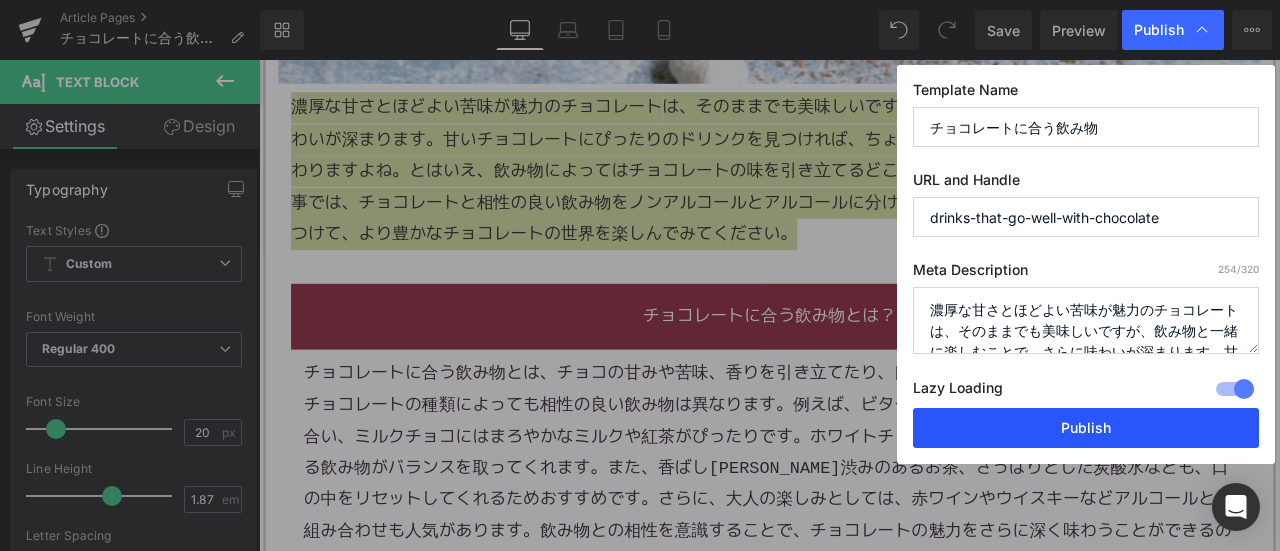 click on "Publish" at bounding box center [1086, 428] 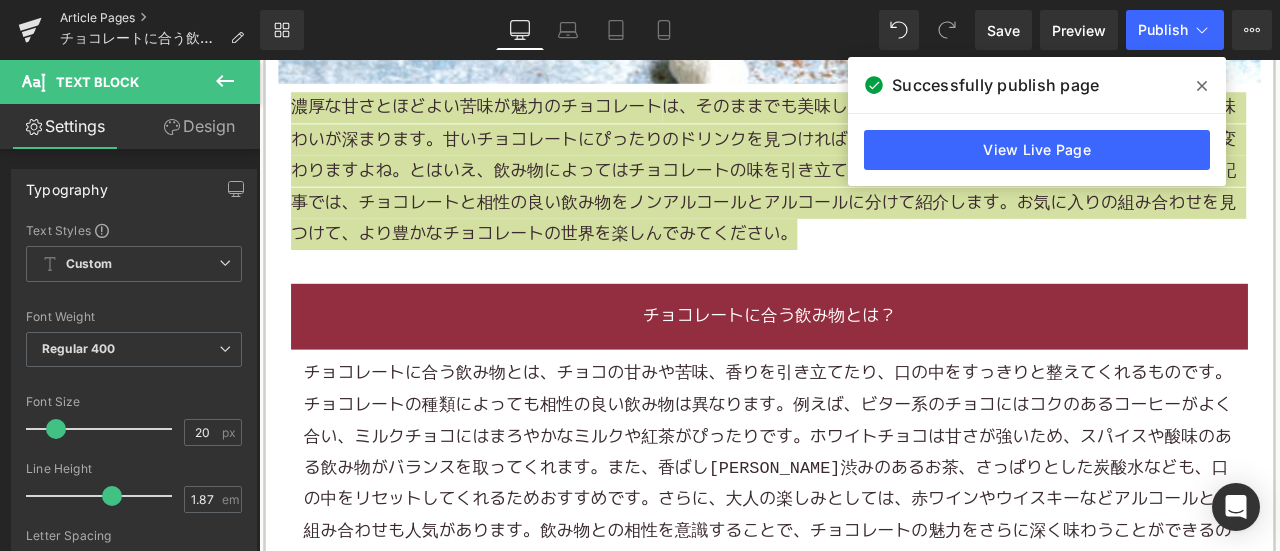 click on "Article Pages" at bounding box center [160, 18] 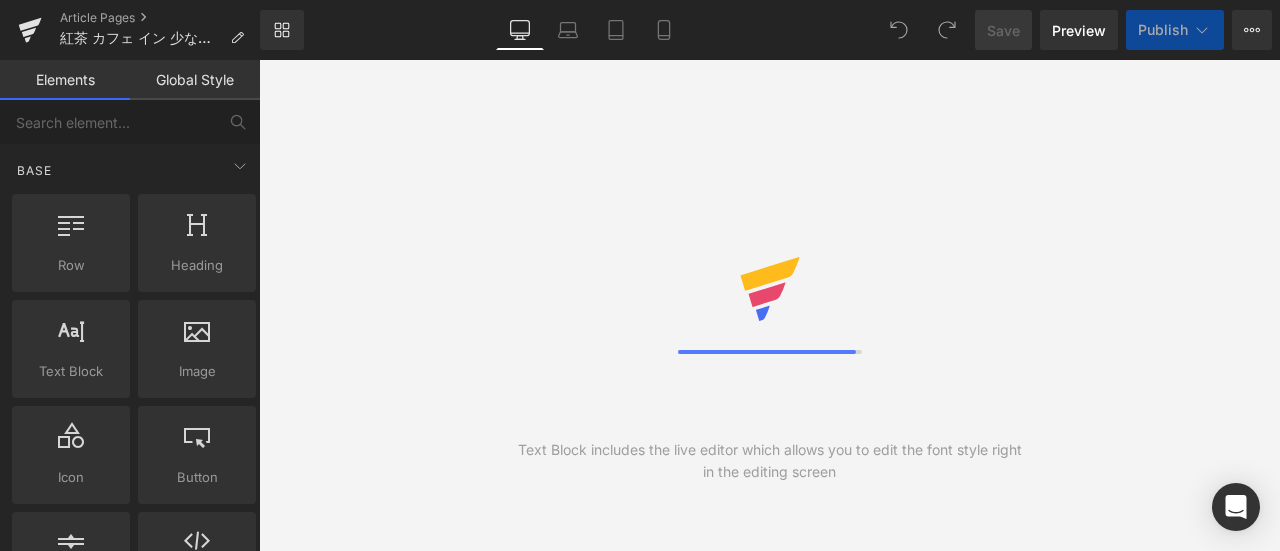 scroll, scrollTop: 0, scrollLeft: 0, axis: both 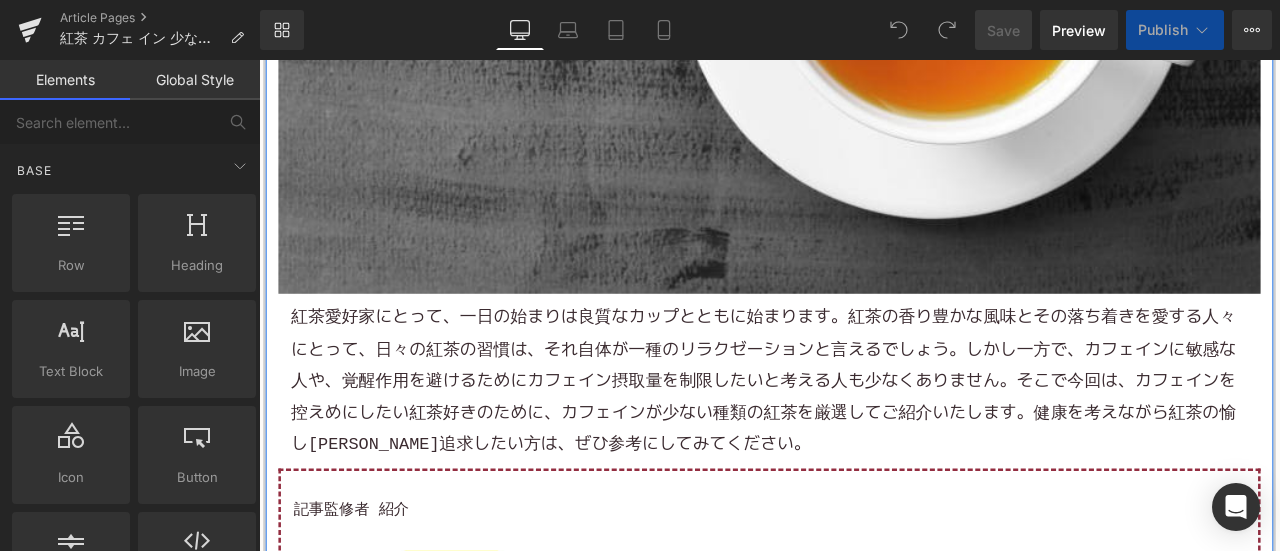 click on "紅茶愛好家にとって、一日の始まりは良質なカップとともに始まります。紅茶の香り豊かな風味とその落ち着きを愛する人々にとって、日々の紅茶の習慣は、それ自体が一種のリラクゼーションと言えるでしょう。しかし一方で、 カフェイン に敏感な人や、覚醒作用を避けるためにカフェイン摂取量を制限したいと考える人も少なくありません。そこで今回は、カフェインを控えめにしたい紅茶好きのために、カフェインが少ない種類の紅茶を厳選してご紹介いたします。健康を考えながら紅茶の愉しみを追求したい方は、ぜひ参考にしてみてください。" at bounding box center (864, 440) 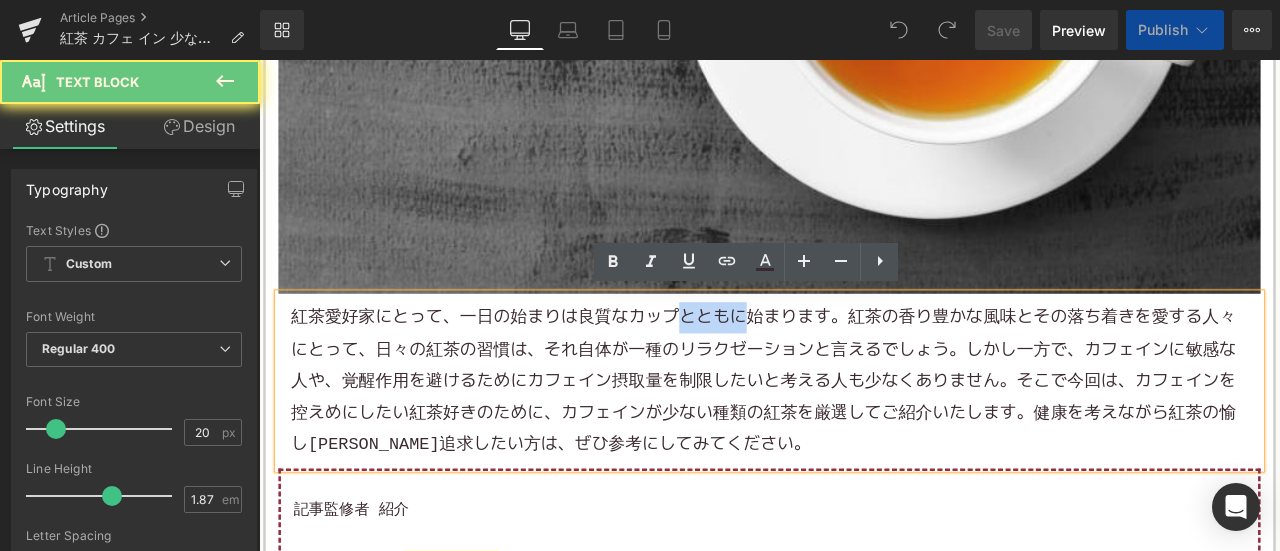 click on "紅茶愛好家にとって、一日の始まりは良質なカップとともに始まります。紅茶の香り豊かな風味とその落ち着きを愛する人々にとって、日々の紅茶の習慣は、それ自体が一種のリラクゼーションと言えるでしょう。しかし一方で、 カフェイン に敏感な人や、覚醒作用を避けるためにカフェイン摂取量を制限したいと考える人も少なくありません。そこで今回は、カフェインを控えめにしたい紅茶好きのために、カフェインが少ない種類の紅茶を厳選してご紹介いたします。健康を考えながら紅茶の愉しみを追求したい方は、ぜひ参考にしてみてください。" at bounding box center (864, 440) 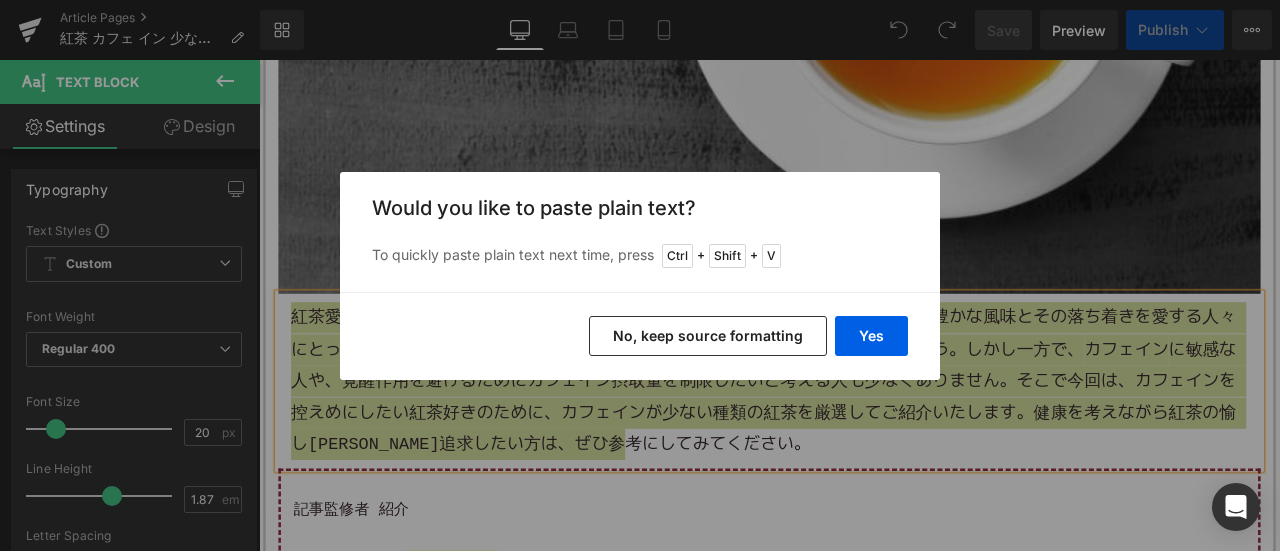 click on "No, keep source formatting" at bounding box center (708, 336) 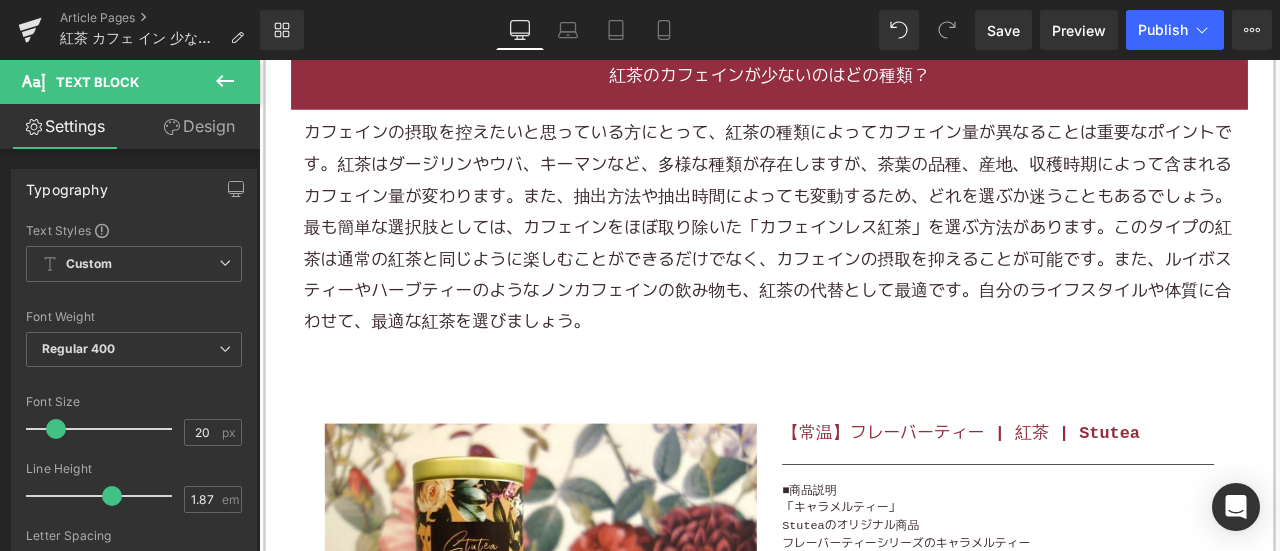 scroll, scrollTop: 2400, scrollLeft: 0, axis: vertical 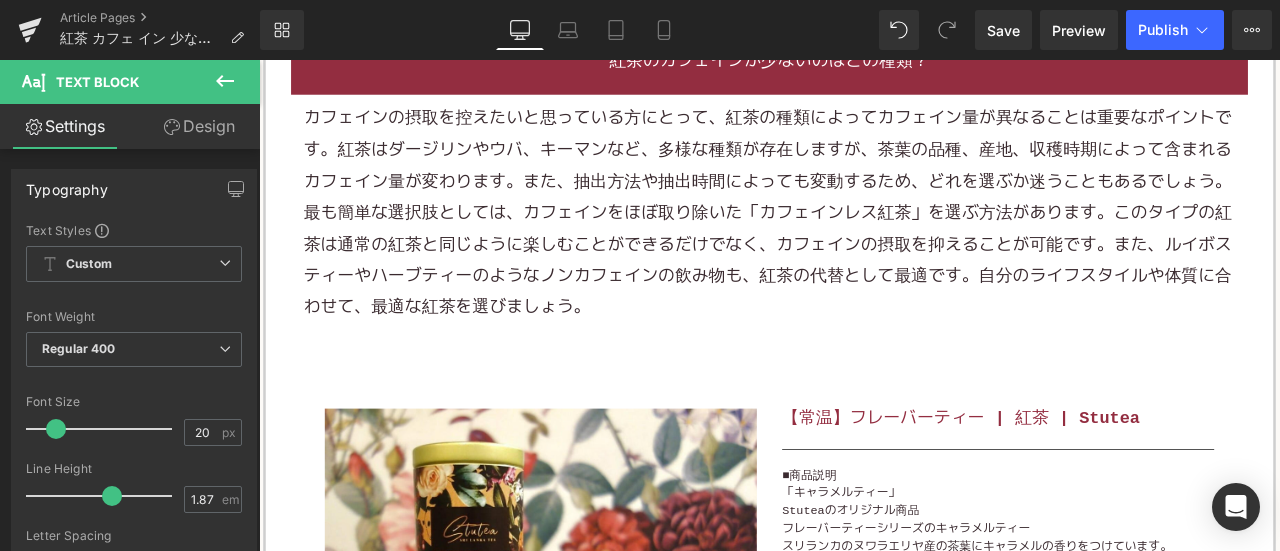 click on "カフェインの摂取を控えたいと思っている方にとって、紅茶の種類によってカフェイン量が異なることは重要なポイントです。紅茶はダージリンやウバ、キーマンなど、多様な種類が存在しますが、茶葉の品種、産地、収穫時期によって含まれるカフェイン量が変わります。また、抽出方法や抽出時間によっても変動するため、どれを選ぶか迷うこともあるでしょう。最も簡単な選択肢としては、カフェインをほぼ取り除いた「カフェインレス紅茶」を選ぶ方法があります。このタイプの紅茶は通常の紅茶と同じように楽しむことができるだけでなく、カフェインの摂取を抑えることが可能です。また、 ルイボスティー" at bounding box center (864, 242) 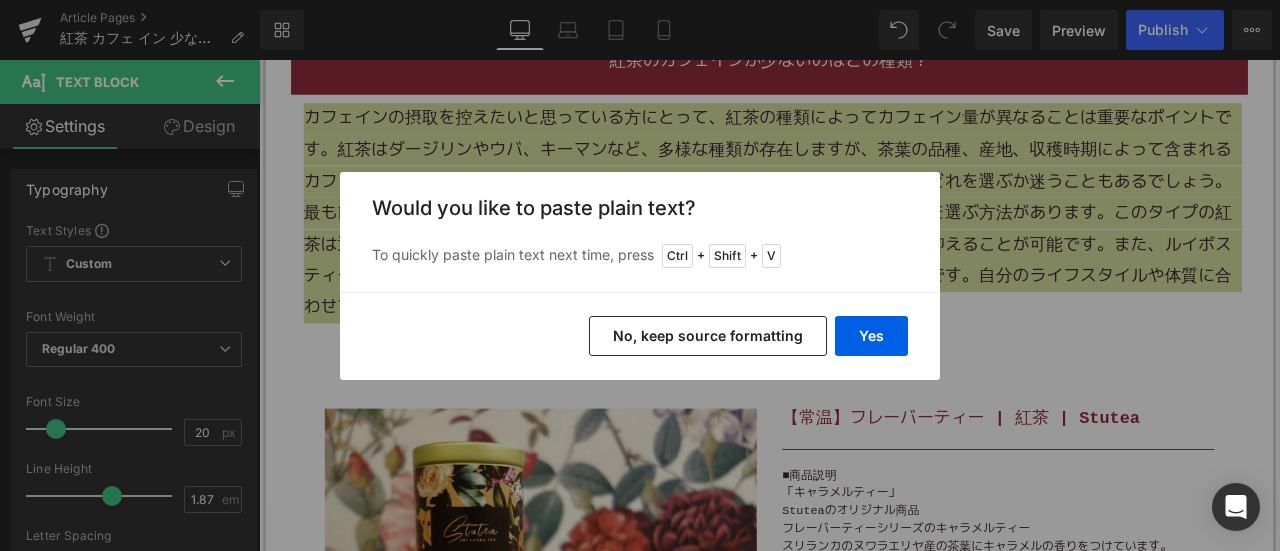 click on "No, keep source formatting" at bounding box center [708, 336] 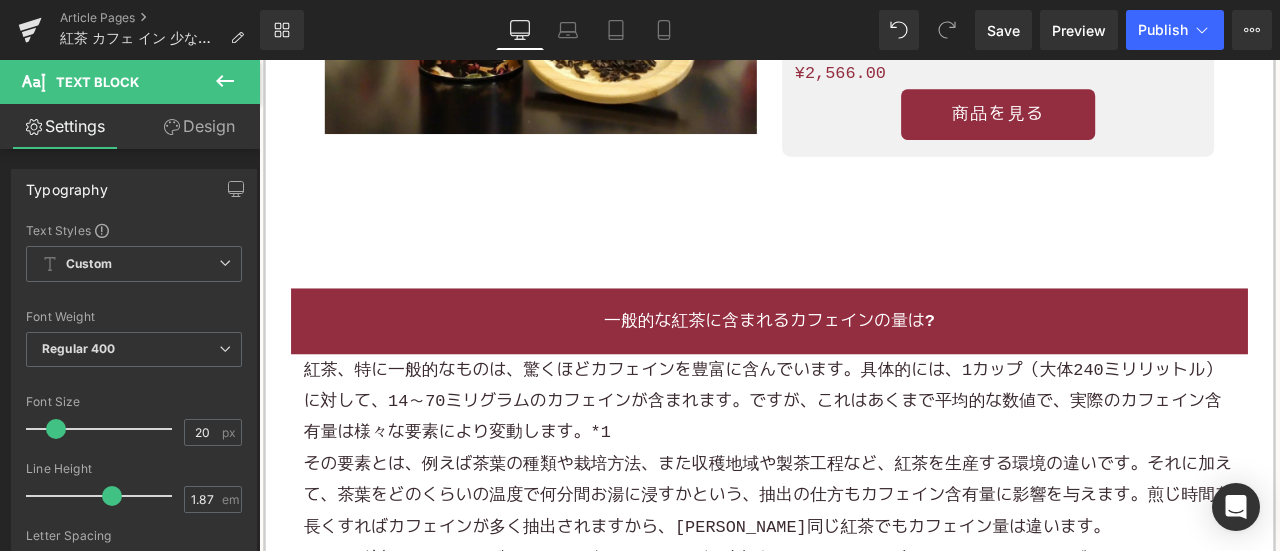 scroll, scrollTop: 3400, scrollLeft: 0, axis: vertical 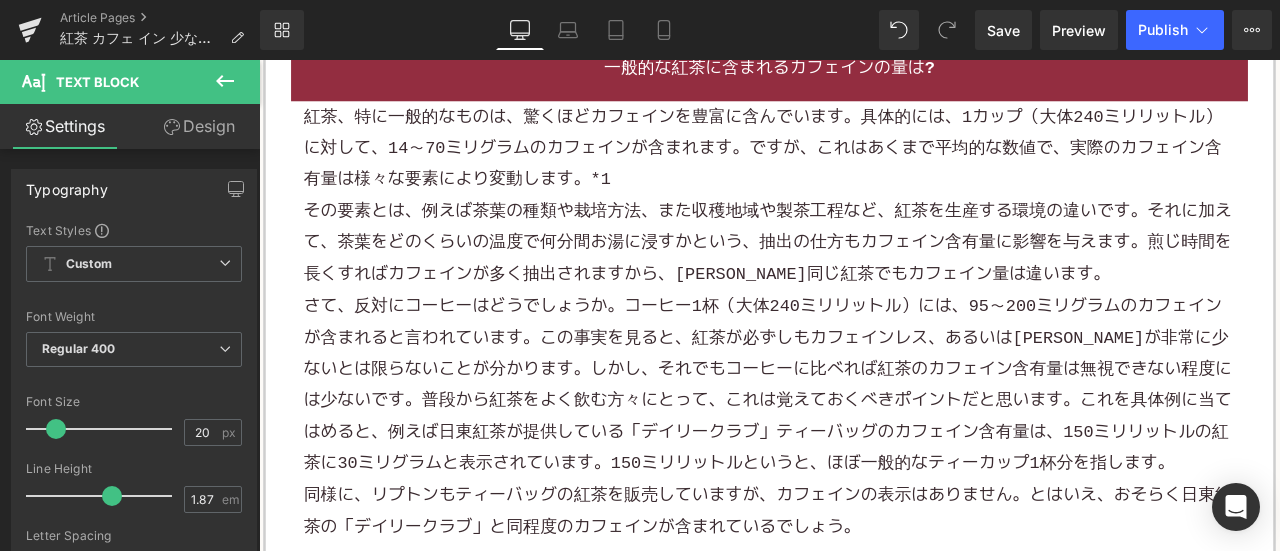 click on "その要素とは、例えば茶葉の種類や栽培方法、また収穫地域や製茶工程など、紅茶を生産する環境の違いです。それに加えて、茶葉をどのくらいの温度で何分間お湯に浸すかという、抽出の仕方もカフェイン含有量に影響を与えます。煎じ時間を長くすればカフェインが多く抽出されますから、一見同じ紅茶でもカフェイン量は違います。" at bounding box center [864, 277] 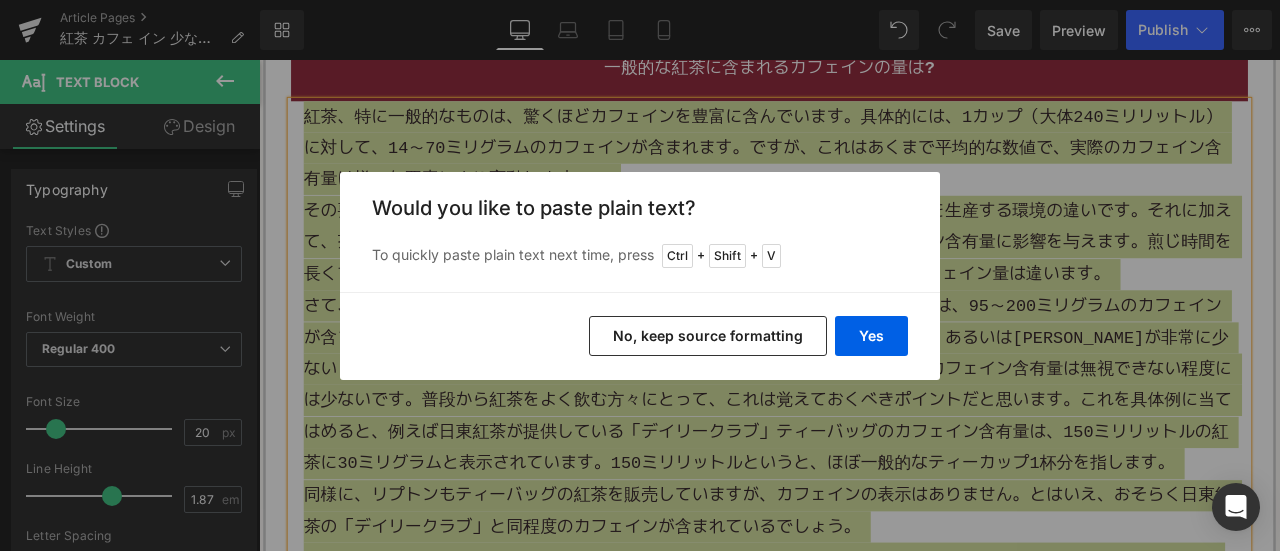 click on "No, keep source formatting" at bounding box center [708, 336] 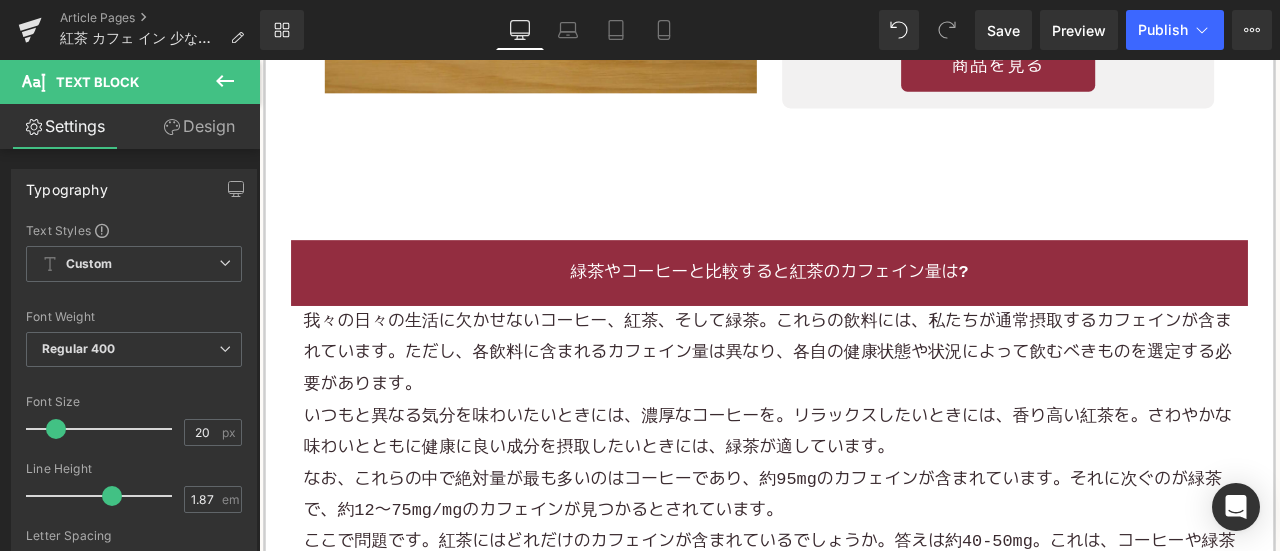 scroll, scrollTop: 4600, scrollLeft: 0, axis: vertical 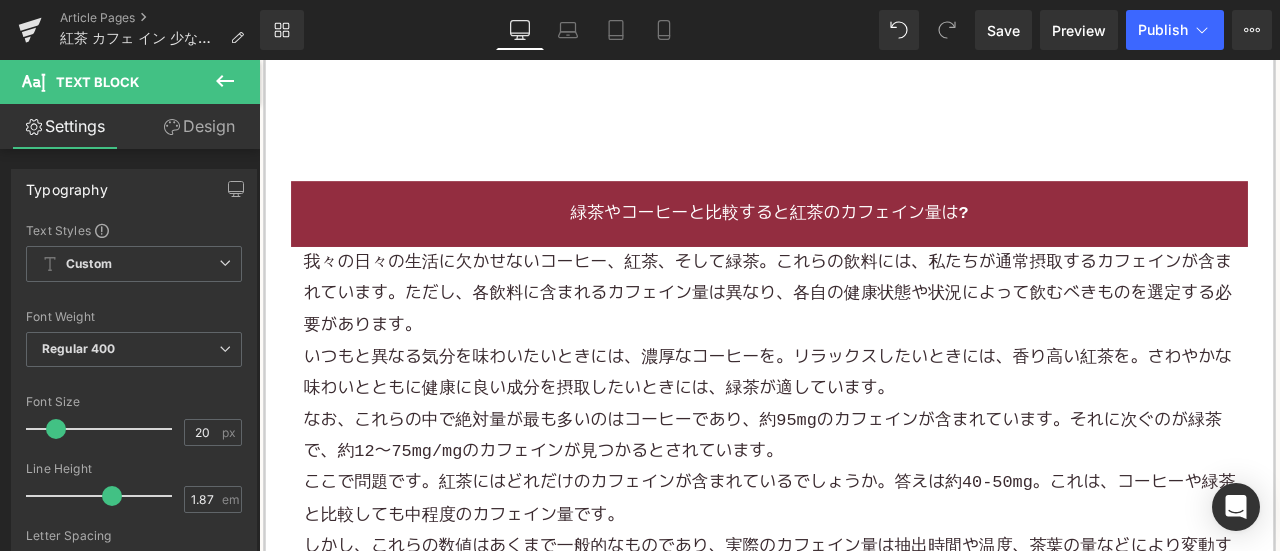 click on "我々の日々の生活に欠かせないコーヒー、紅茶、そして緑茶。これらの飲料には、私たちが通常摂取するカフェインが含まれています。ただし、各飲料に含まれるカフェイン量は異なり、各自の健康状態や状況によって飲むべきものを選定する必要があります。" at bounding box center (864, 337) 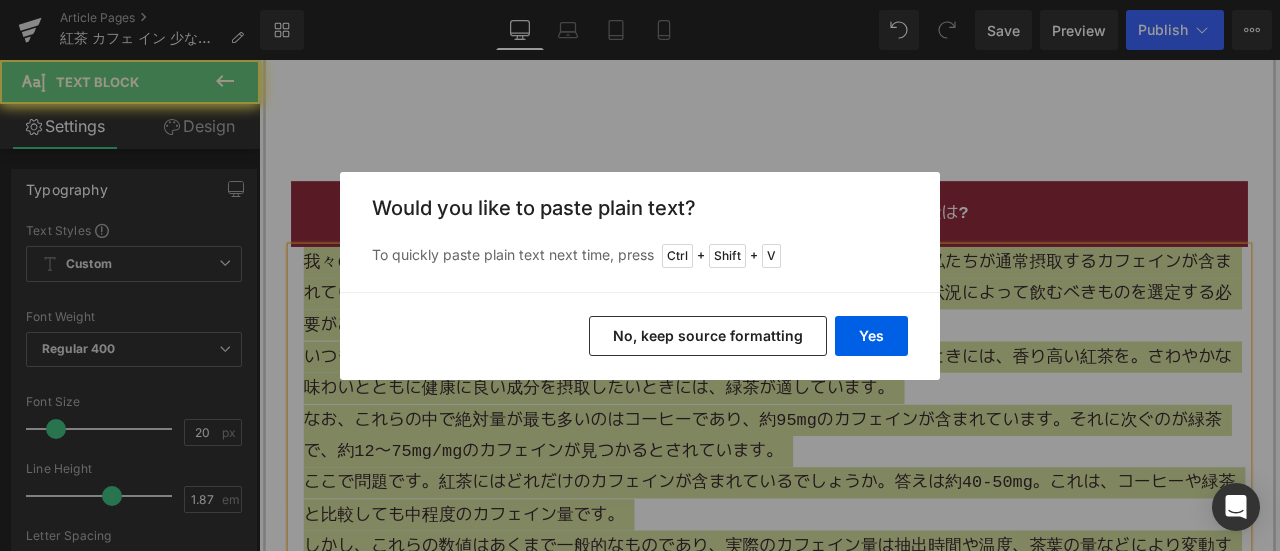 click on "No, keep source formatting" at bounding box center [708, 336] 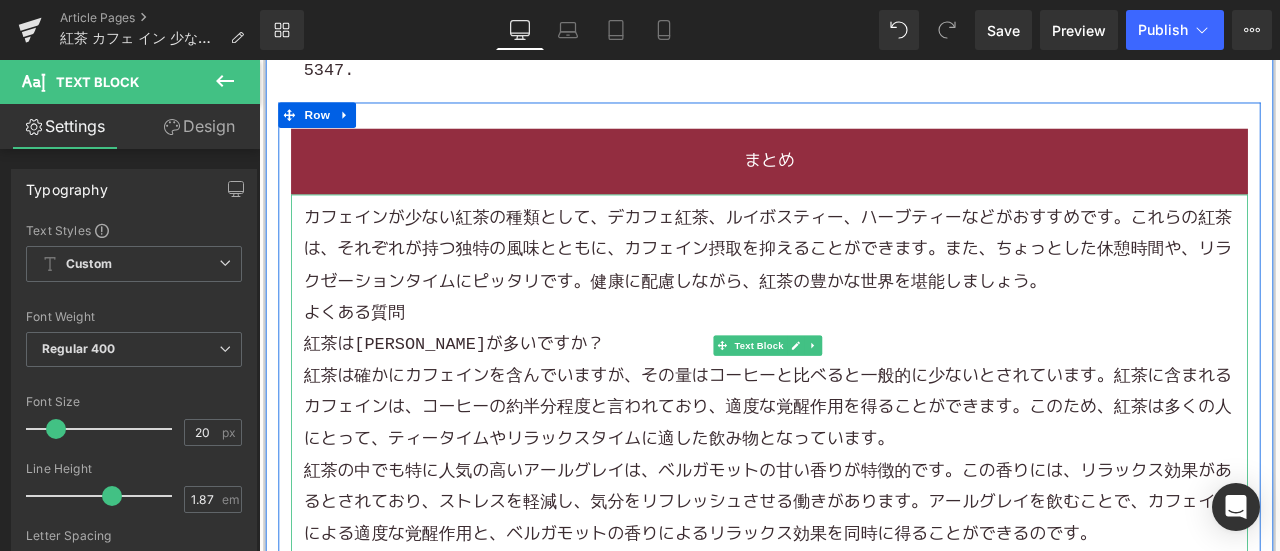 scroll, scrollTop: 8400, scrollLeft: 0, axis: vertical 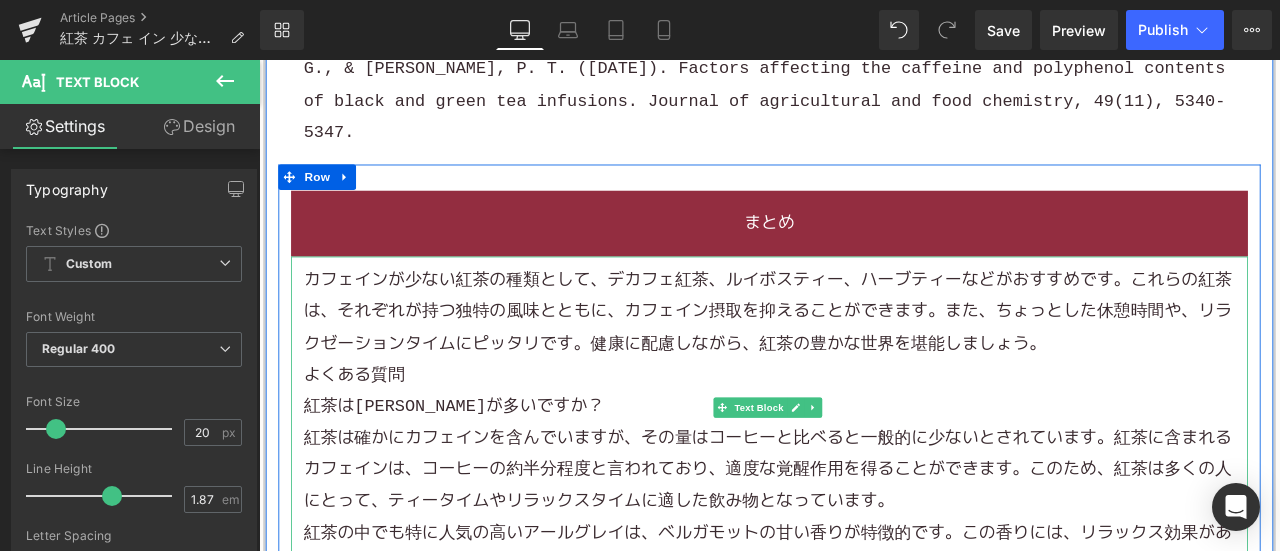 click on "カフェインが少ない紅茶の種類として、デカフェ紅茶、ルイボスティー、ハーブティーなどがおすすめです。これらの紅茶は、それぞれが持つ独特の風味とともに、カフェイン摂取を抑えることができます。また、ちょっとした休憩時間や、リラクゼーションタイムにピッタリです。健康に配慮しながら、紅茶の豊かな世界を堪能しましょう。" at bounding box center (864, 359) 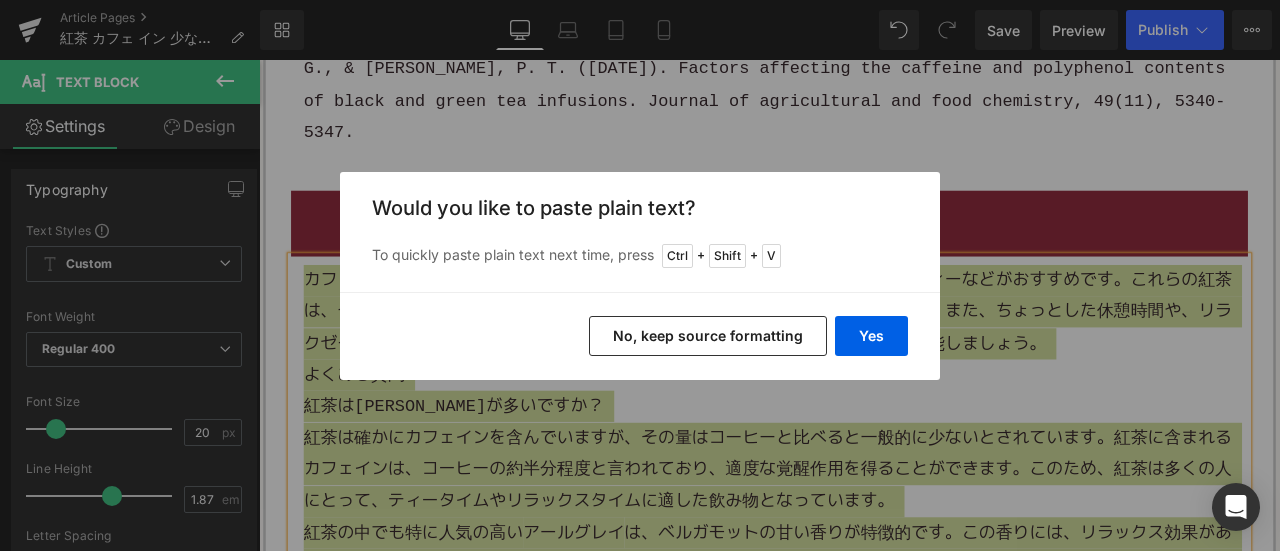 click on "No, keep source formatting" at bounding box center [708, 336] 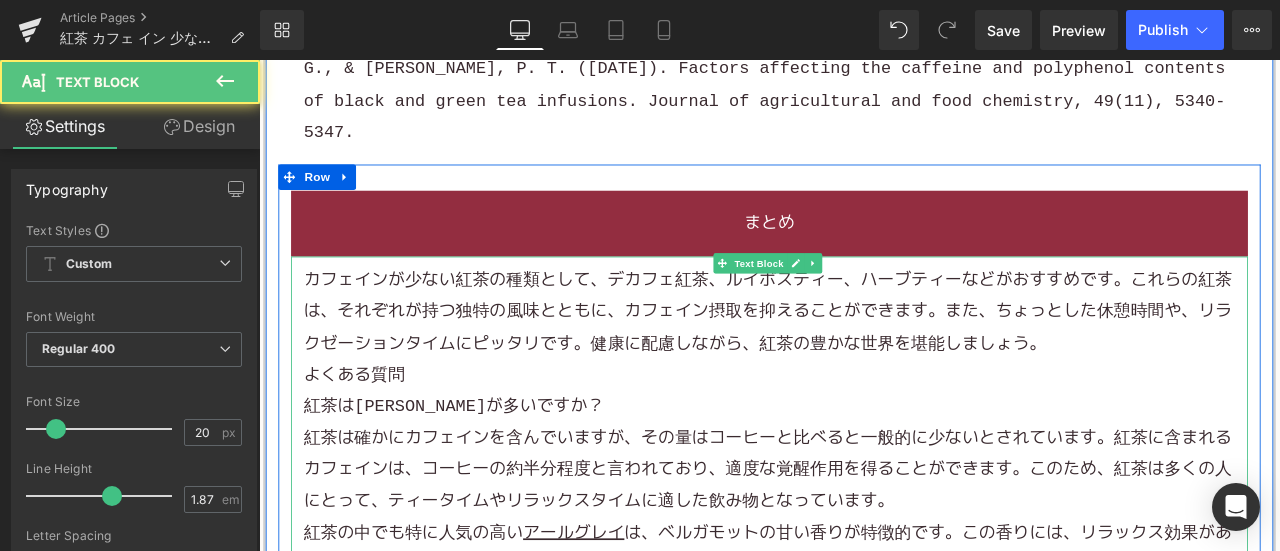 click on "カフェインが少ない紅茶の種類として、デカフェ紅茶、 ルイボスティー 、ハーブティーなどがおすすめです。これらの紅茶は、それぞれが持つ独特の風味とともに、カフェイン摂取を抑えることができます。また、ちょっとした休憩時間や、リラクゼーションタイムにピッタリです。健康に配慮しながら、紅茶の豊かな世界を堪能しましょう。" at bounding box center [864, 359] 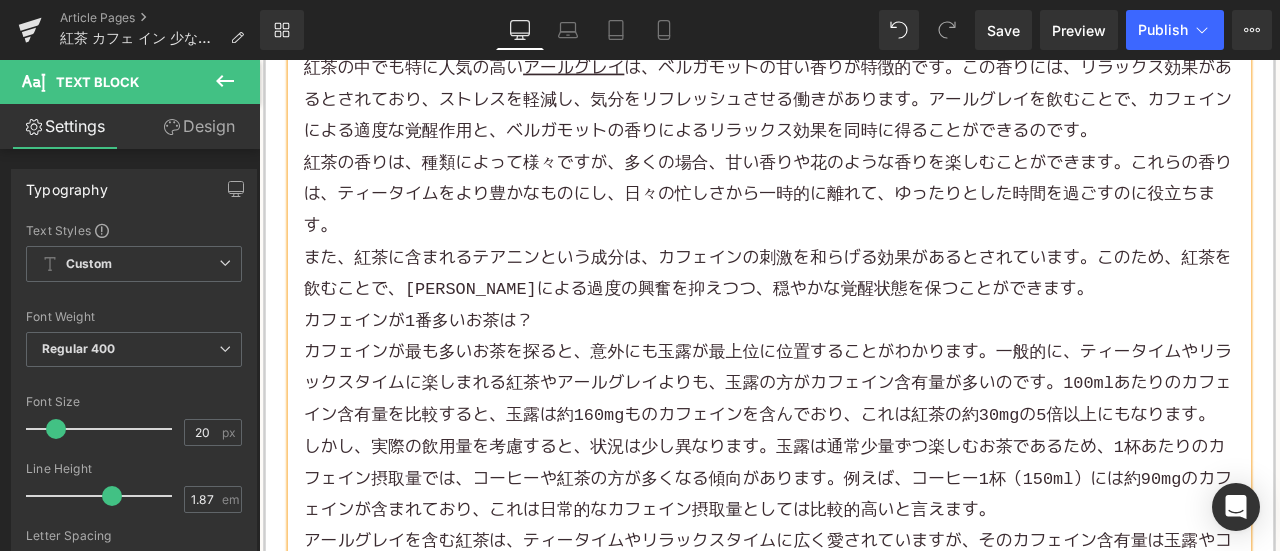 scroll, scrollTop: 9000, scrollLeft: 0, axis: vertical 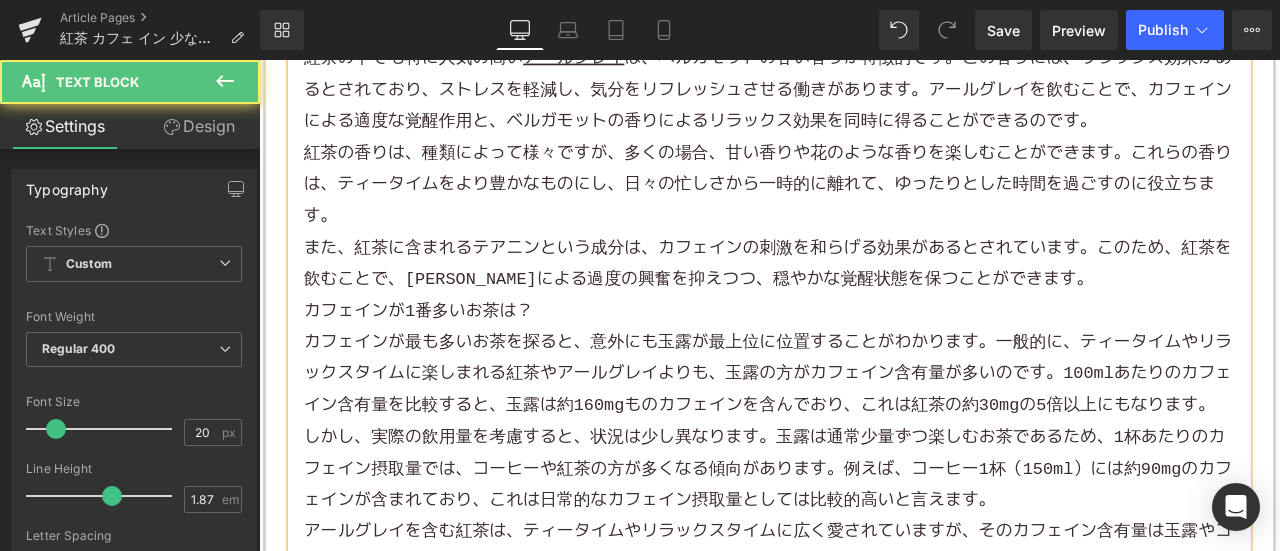 click on "また、紅茶に含まれるテアニンという成分は、カフェインの刺激を和らげる効果があるとされています。このため、紅茶を飲むことで、カフェインによる過度の興奮を抑えつつ、穏やかな覚醒状態を保つことができます。" at bounding box center [864, 301] 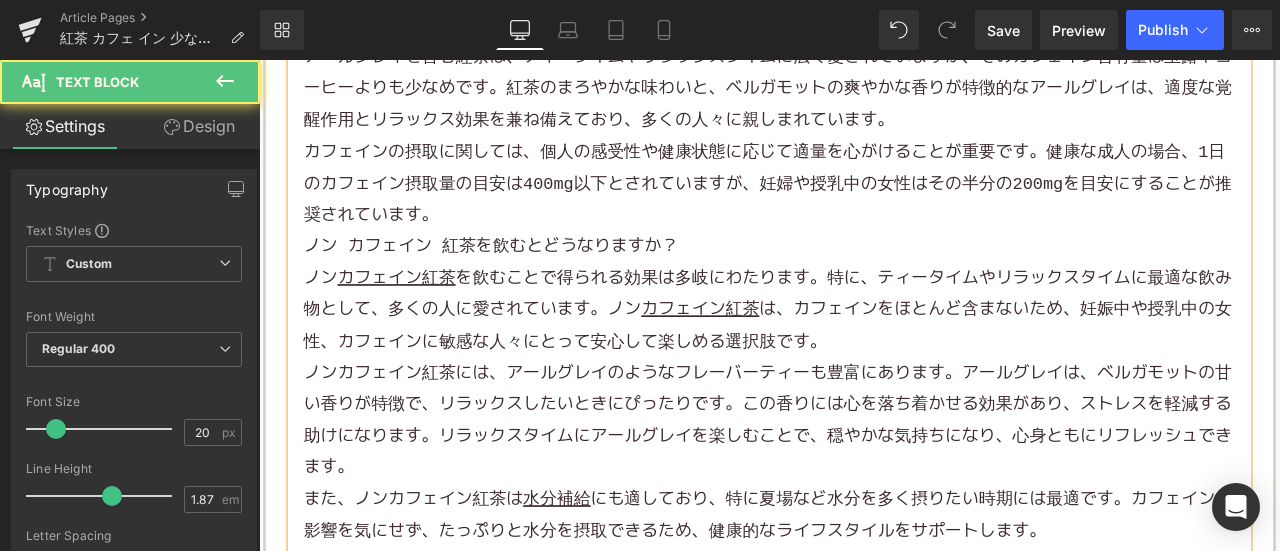 scroll, scrollTop: 9600, scrollLeft: 0, axis: vertical 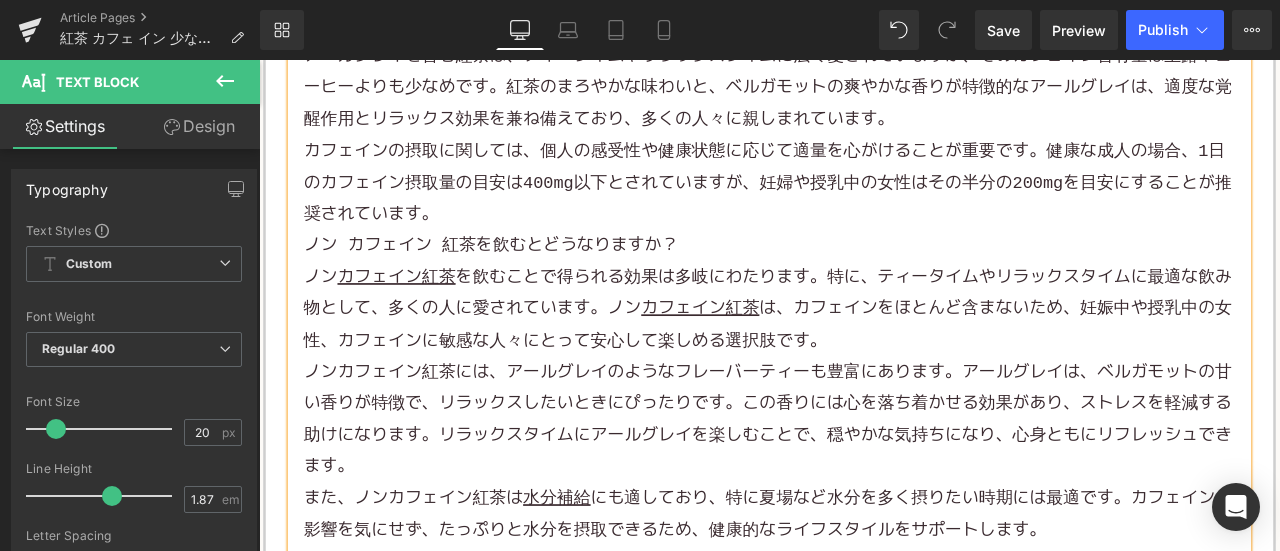 click on "カフェインの摂取に関しては、個人の感受性や健康状態に応じて適量を心がけることが重要です。健康な成人の場合、1日のカフェイン摂取量の目安は400mg以下とされていますが、妊婦や授乳中の女性はその半分の200mgを目安にすることが推奨されています。" at bounding box center (864, 206) 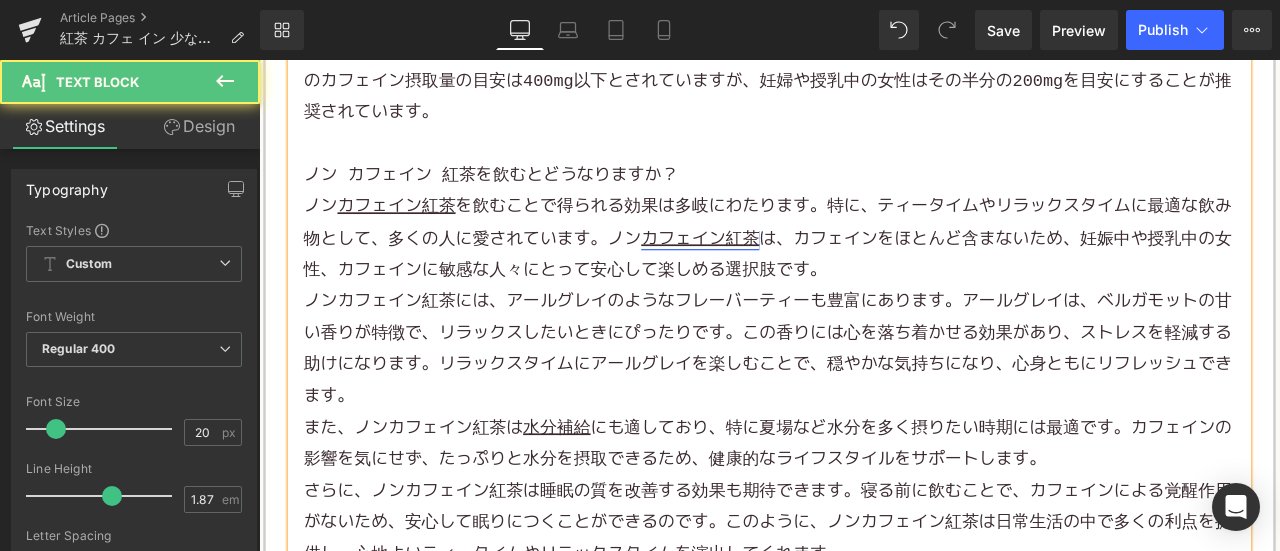 scroll, scrollTop: 9900, scrollLeft: 0, axis: vertical 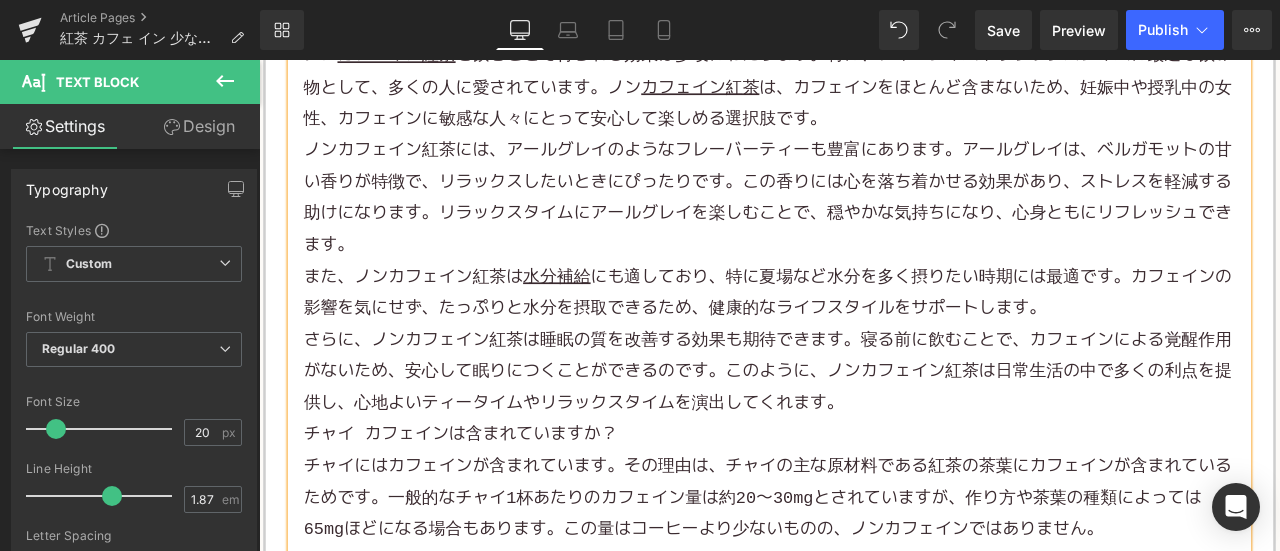 click on "さらに、ノンカフェイン紅茶は睡眠の質を改善する効果も期待できます。寝る前に飲むことで、カフェインによる覚醒作用がないため、安心して眠りにつくことができるのです。このように、ノンカフェイン紅茶は日常生活の中で多くの利点を提供し、心地よいティータイムやリラックスタイムを演出してくれます。" at bounding box center (864, 430) 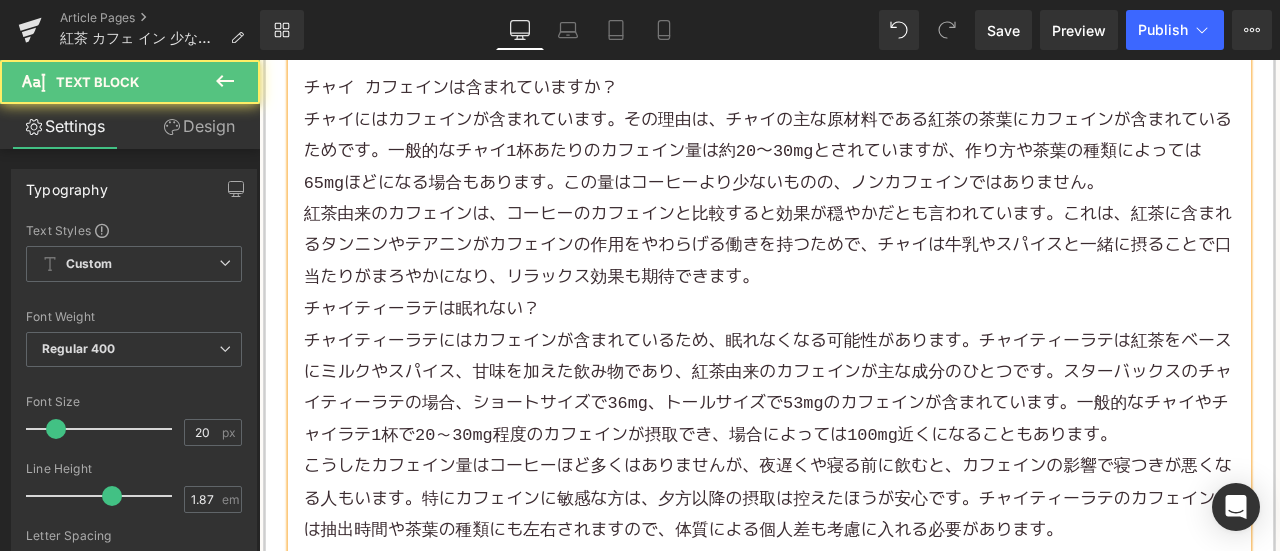 scroll, scrollTop: 10400, scrollLeft: 0, axis: vertical 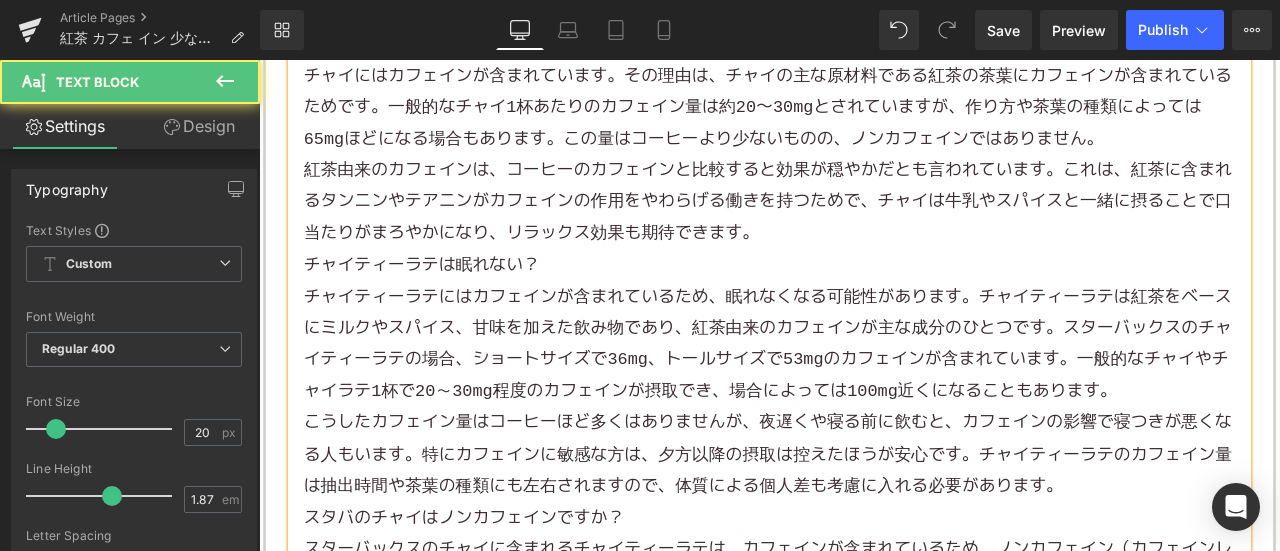 click on "紅茶由来のカフェインは、コーヒーのカフェインと比較すると効果が穏やかだとも言われています。これは、紅茶に含まれるタンニンやテアニンがカフェインの作用をやわらげる働きを持つためで、チャイは牛乳やスパイスと一緒に摂ることで口当たりがまろやかになり、リラックス効果も期待できます。" at bounding box center (864, 229) 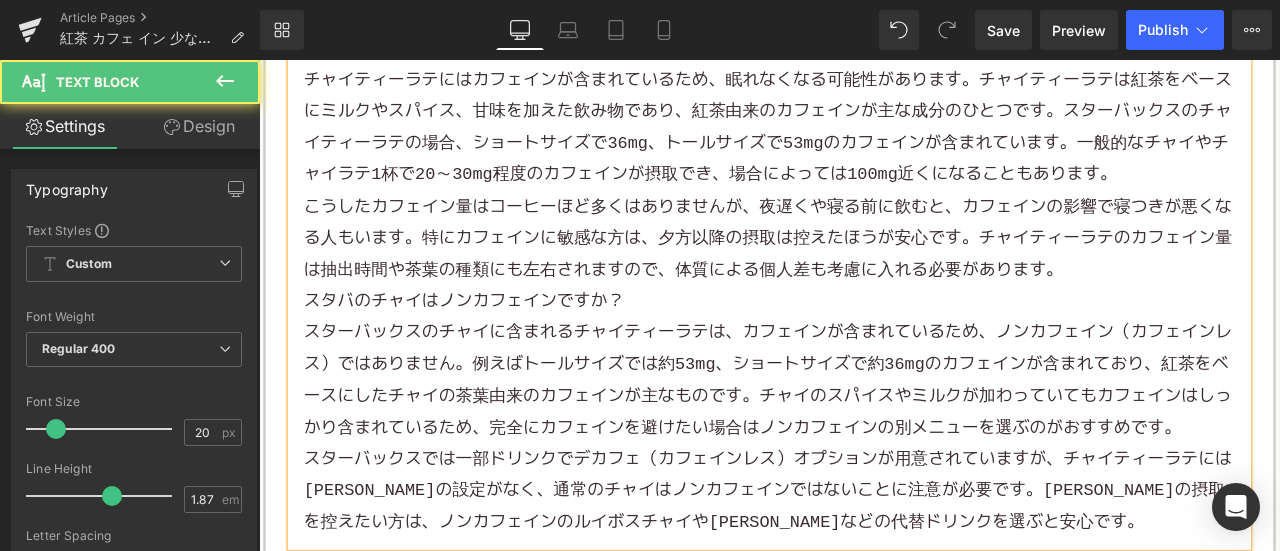 scroll, scrollTop: 10700, scrollLeft: 0, axis: vertical 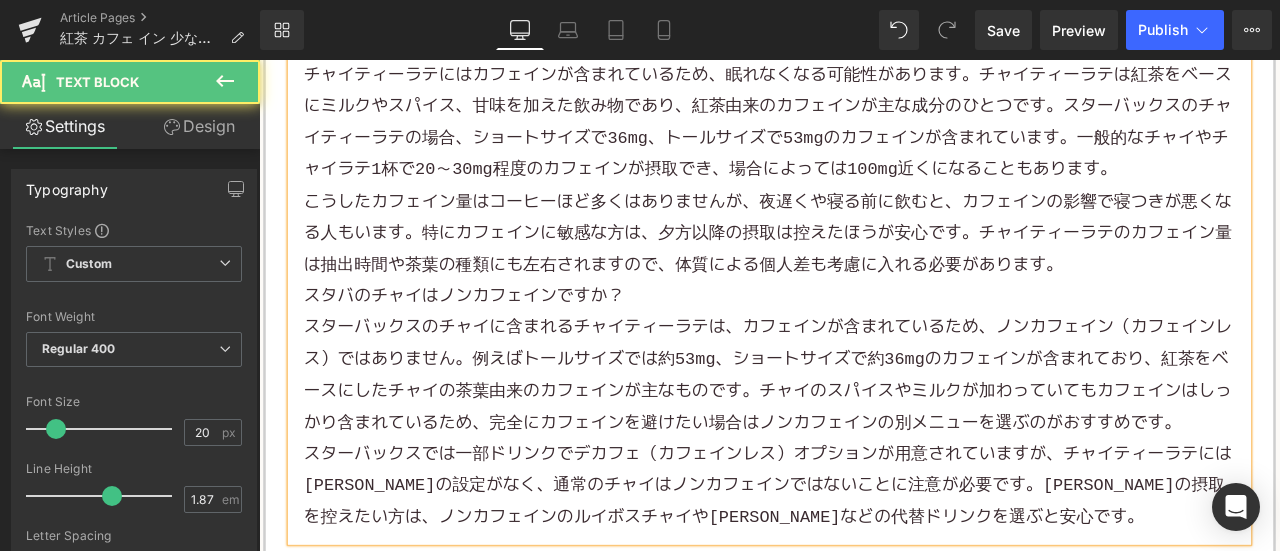 click on "こうしたカフェイン量はコーヒーほど多くはありませんが、夜遅くや寝る前に飲むと、カフェインの影響で寝つきが悪くなる人もいます。特にカフェインに敏感な方は、夕方以降の摂取は控えたほうが安心です。チャイティーラテのカフェイン量は抽出時間や茶葉の種類にも左右されますので、体質による個人差も考慮に入れる必要があります。" at bounding box center (864, 266) 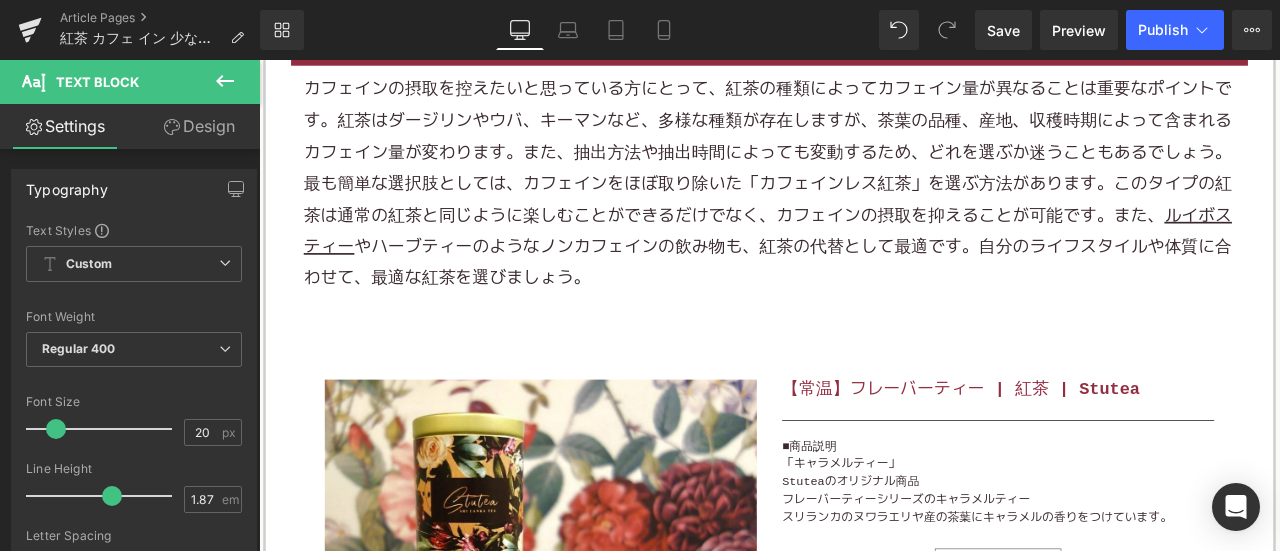 scroll, scrollTop: 2100, scrollLeft: 0, axis: vertical 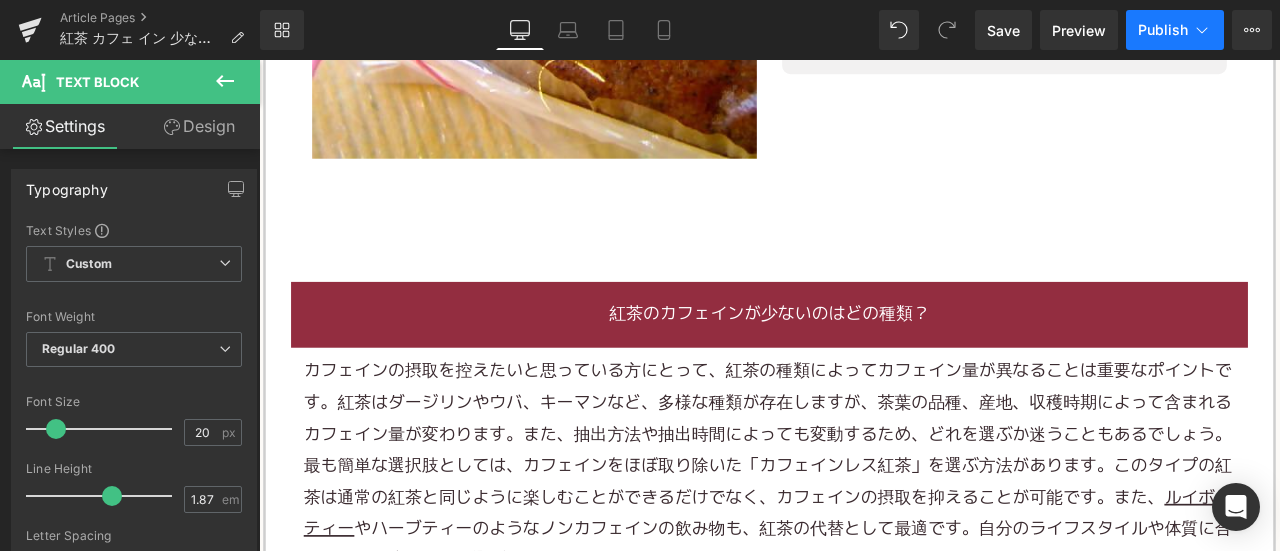 click 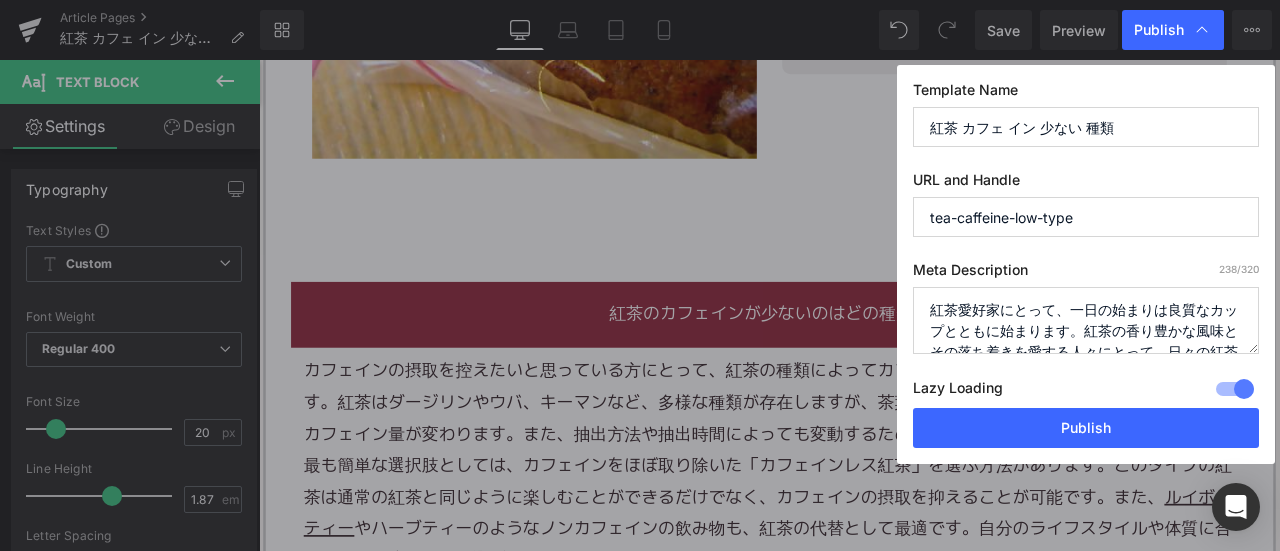 click on "Lazy Loading
Build" at bounding box center [958, 391] 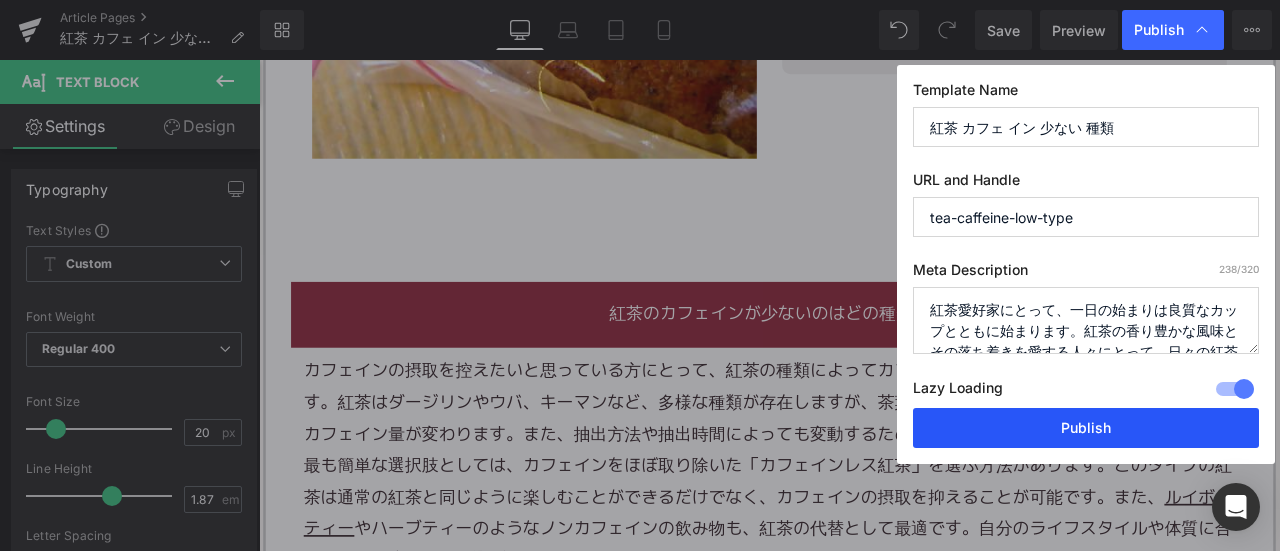 click on "Publish" at bounding box center (1086, 428) 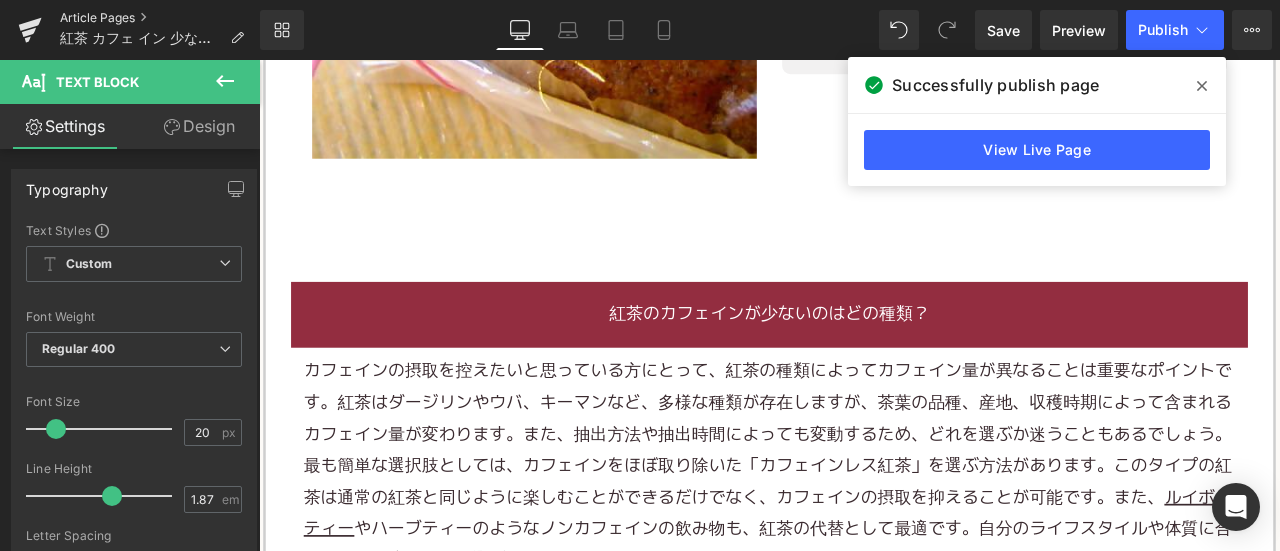 click on "Article Pages" at bounding box center (160, 18) 